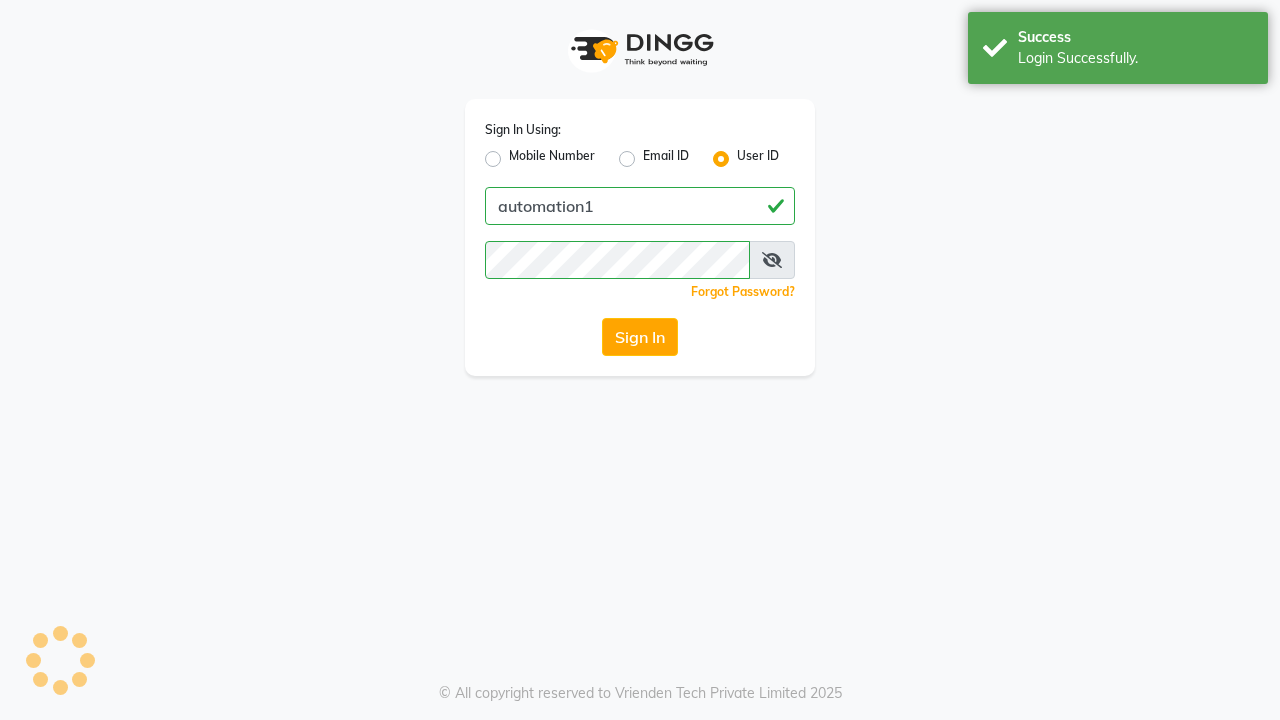 scroll, scrollTop: 0, scrollLeft: 0, axis: both 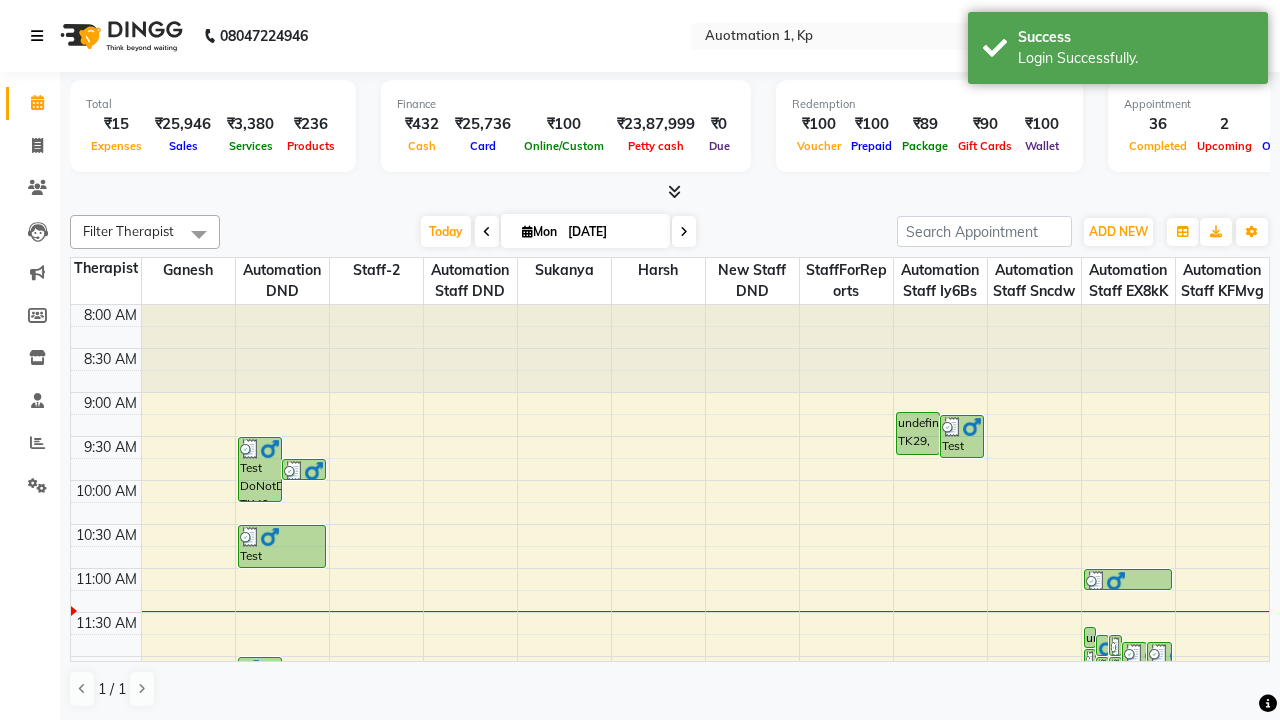 click at bounding box center [37, 36] 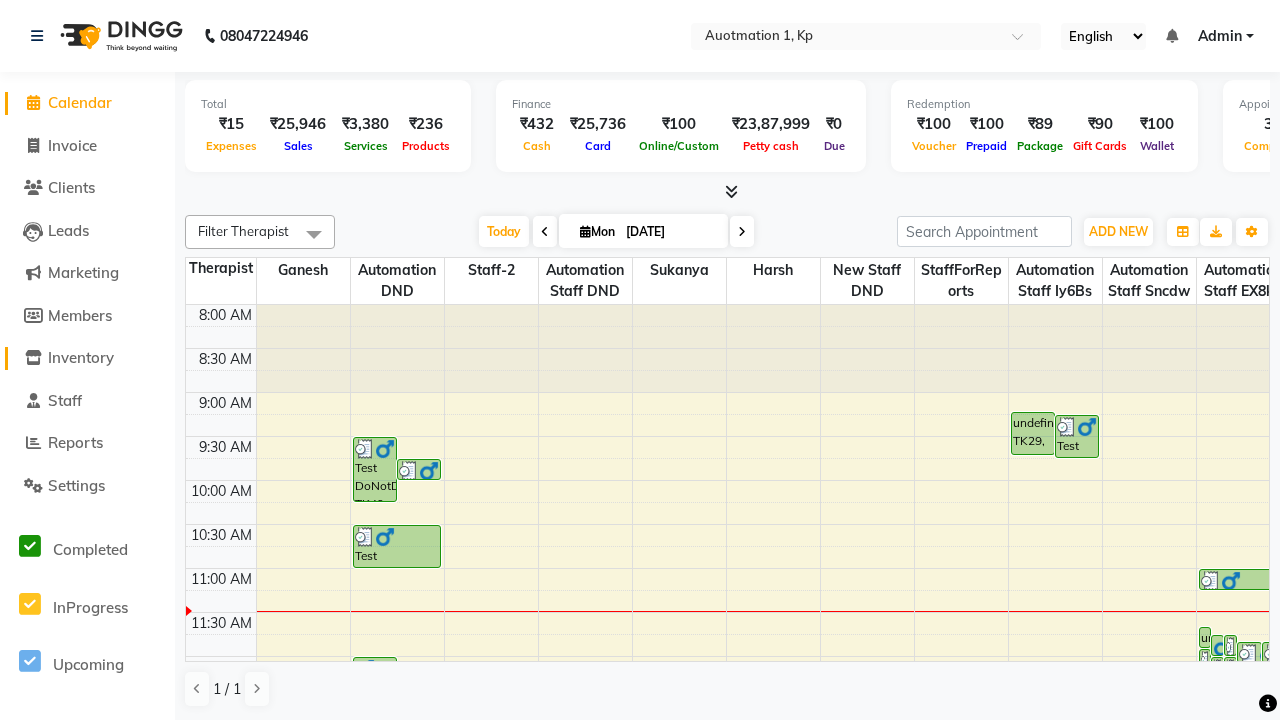 click on "Inventory" 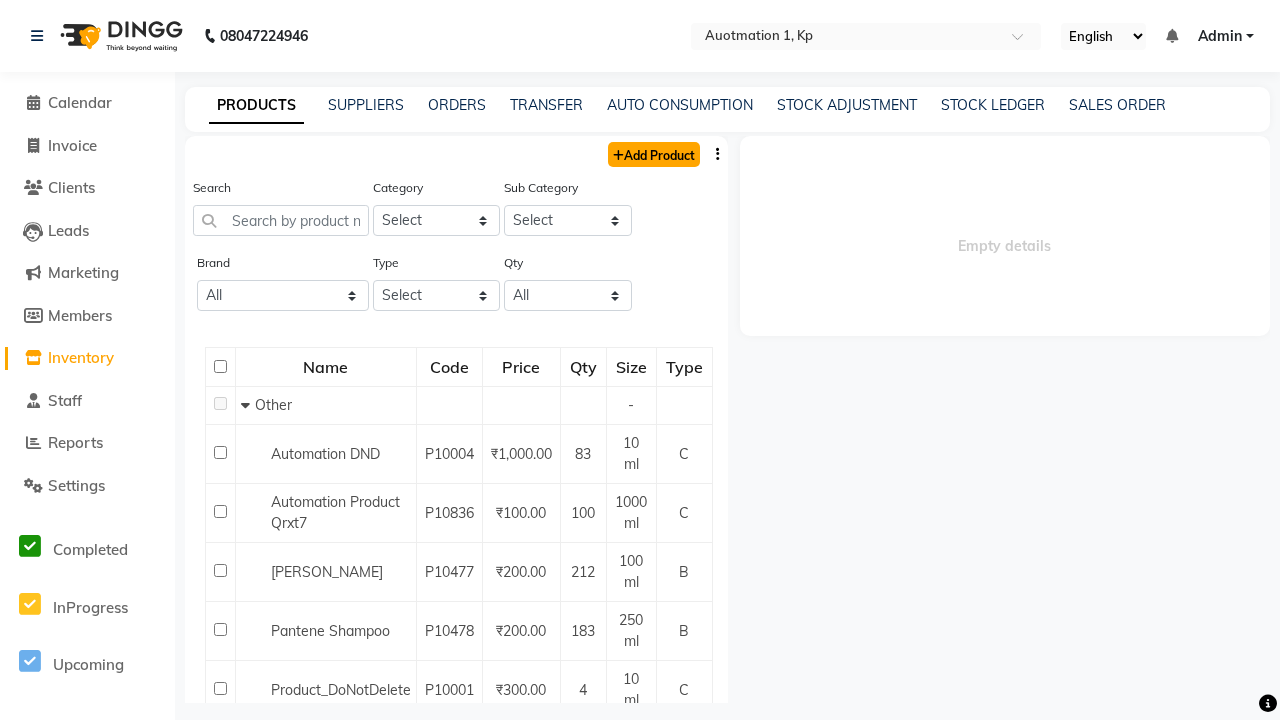 click on "Add Product" 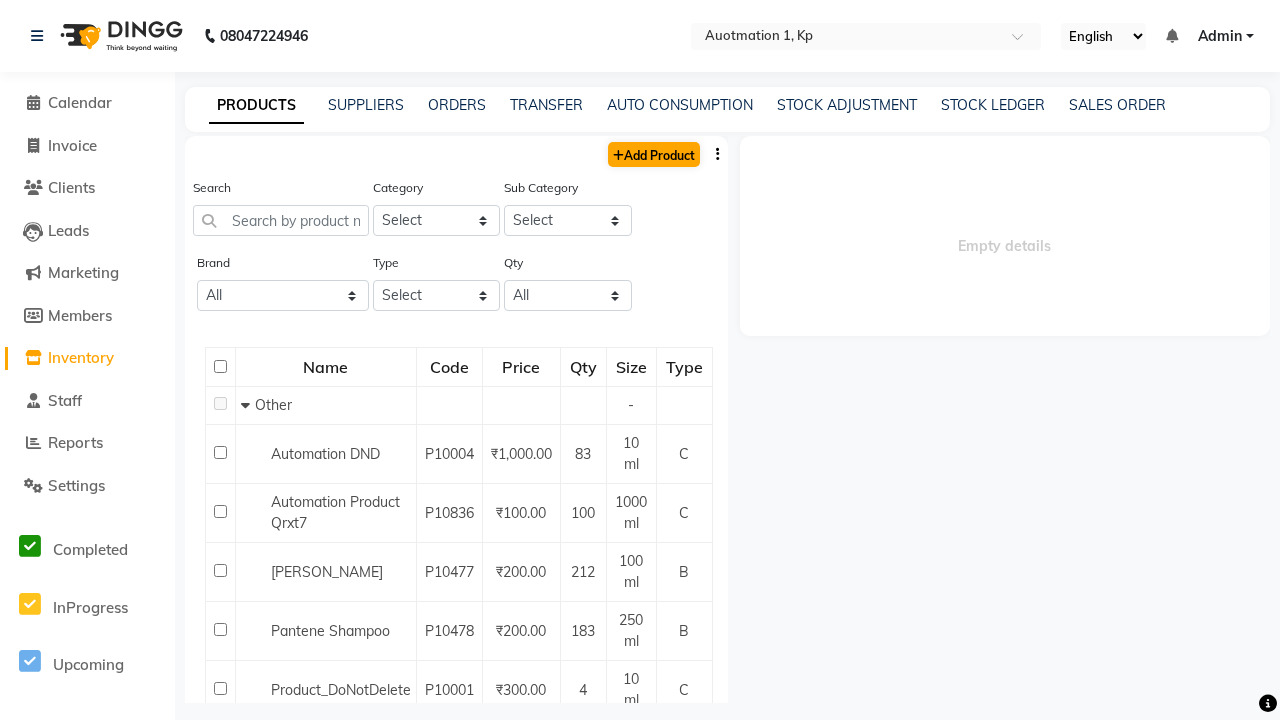 select on "true" 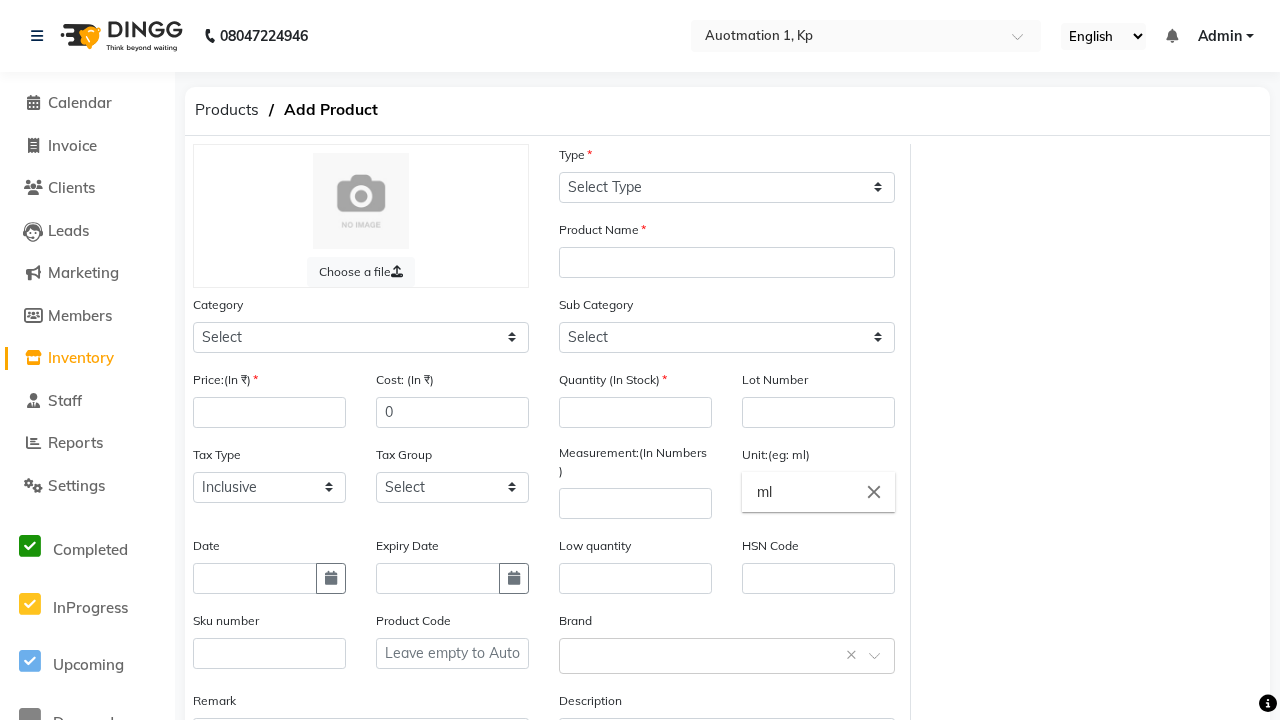 select on "C" 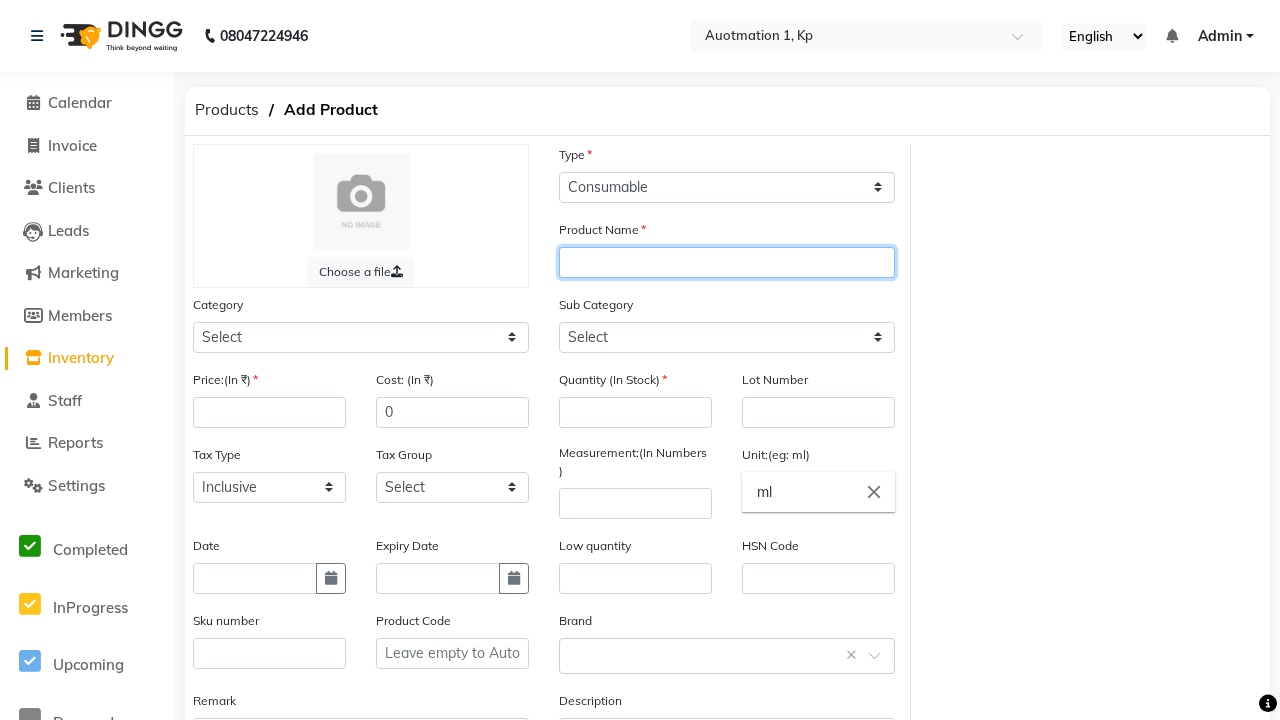 type on "Automation Product OGk2h" 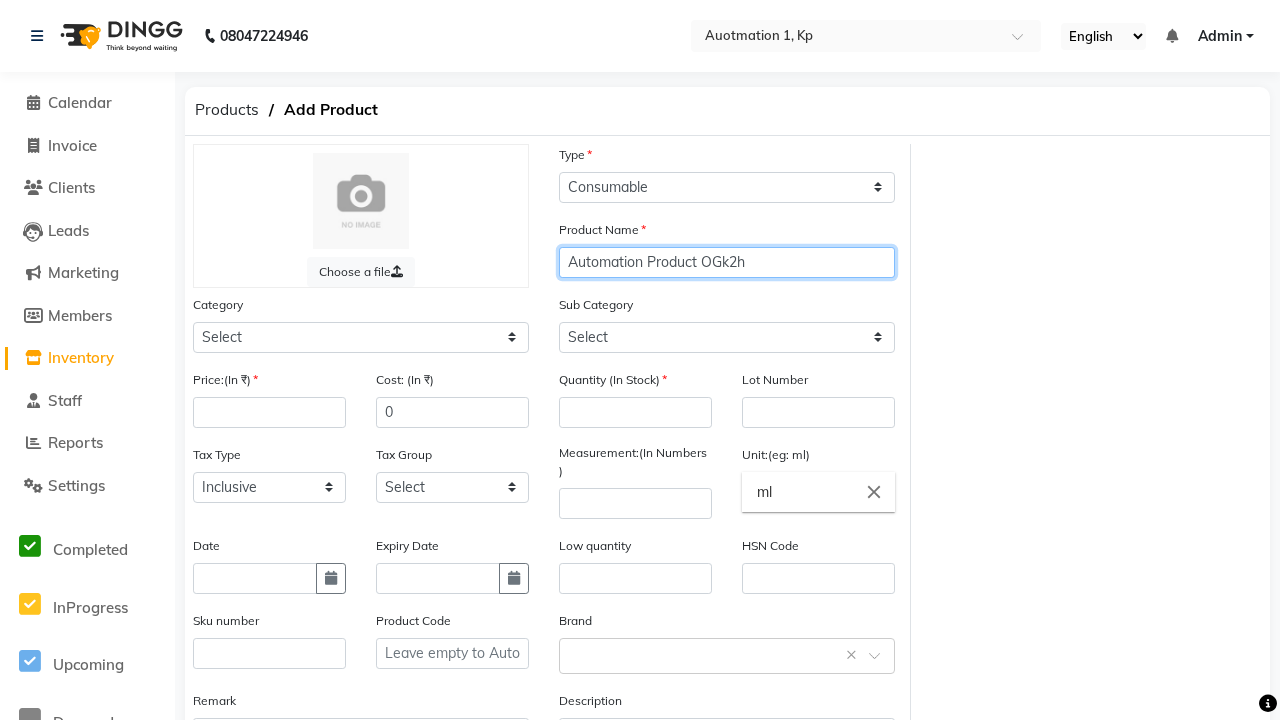select on "44502000" 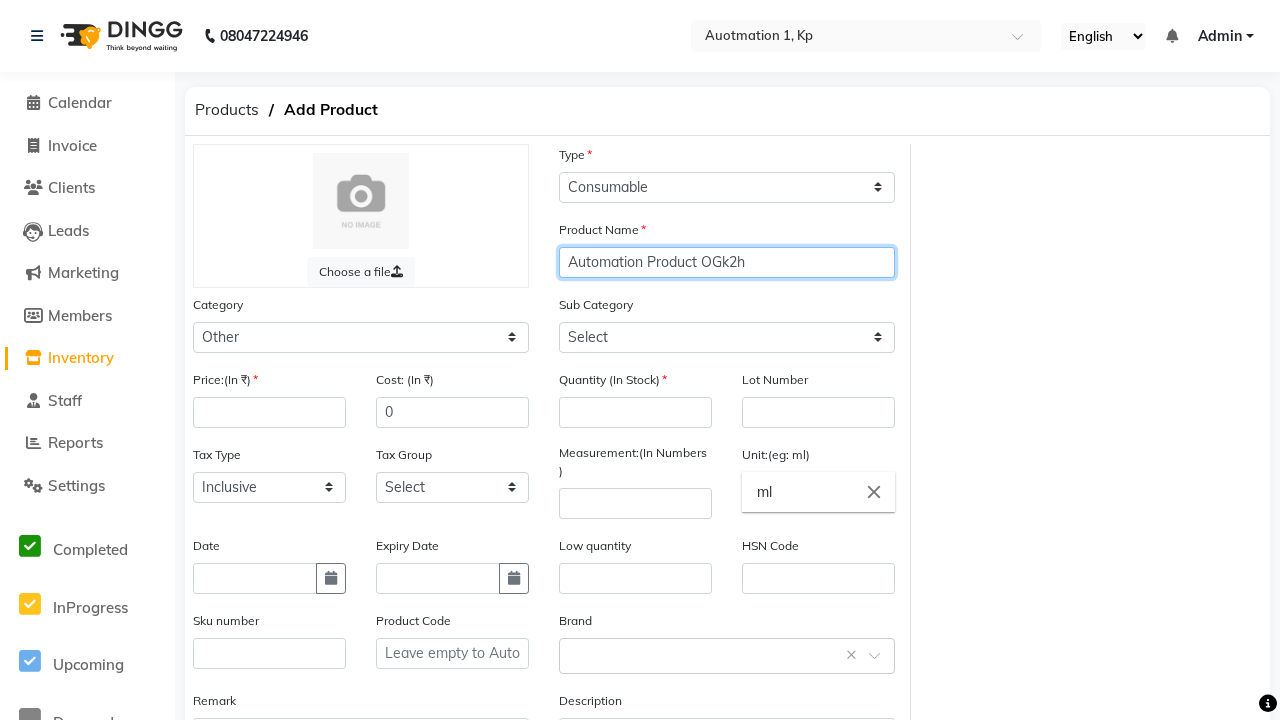 type on "Automation Product OGk2h" 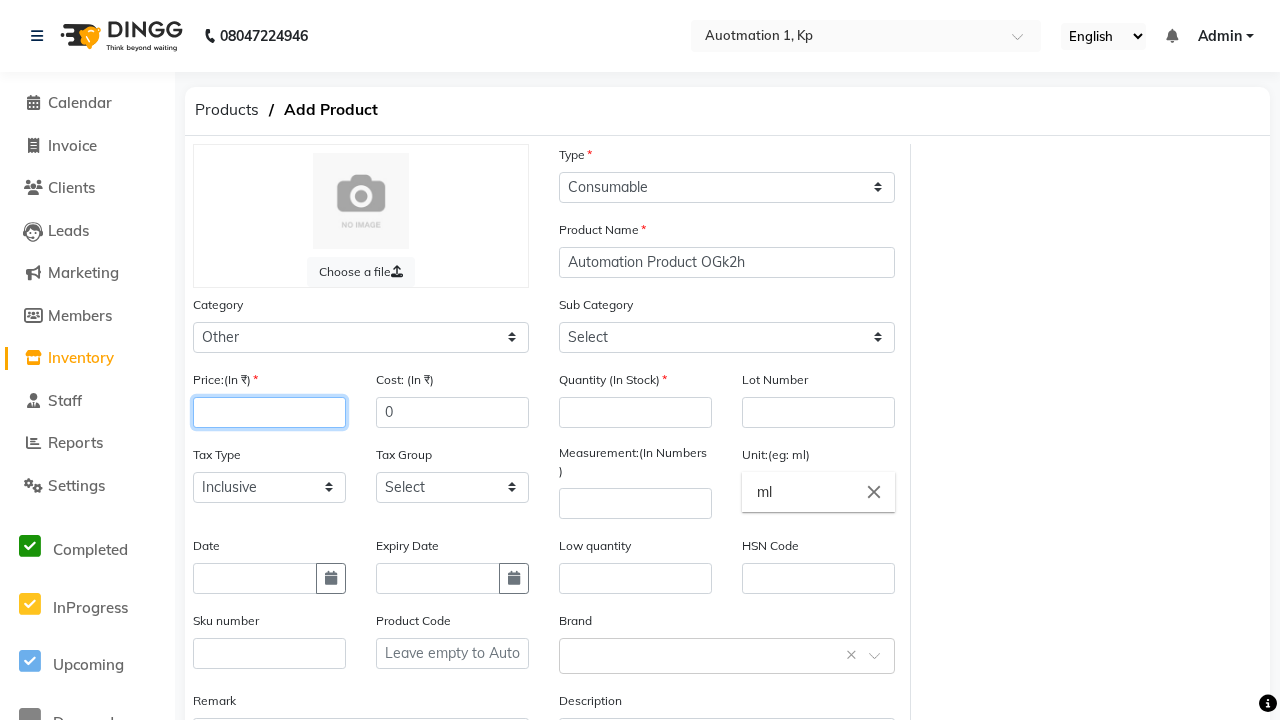 type on "100" 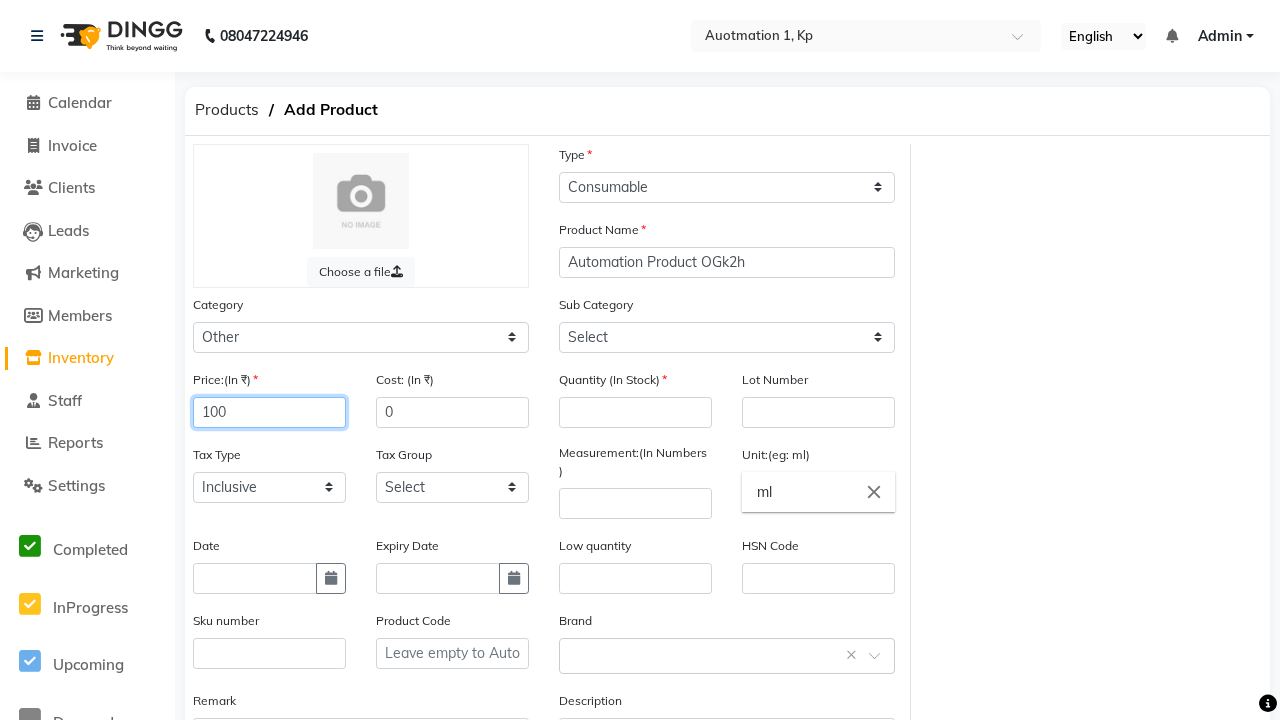 select on "44502001" 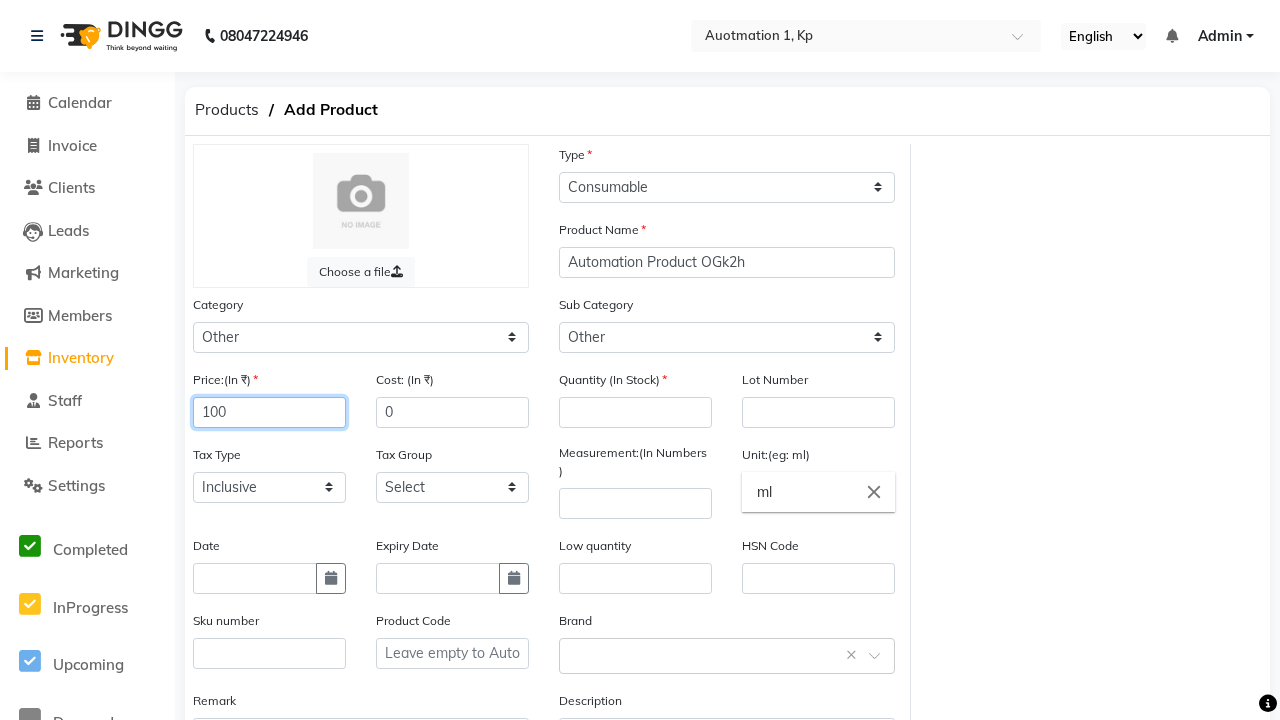 type on "100" 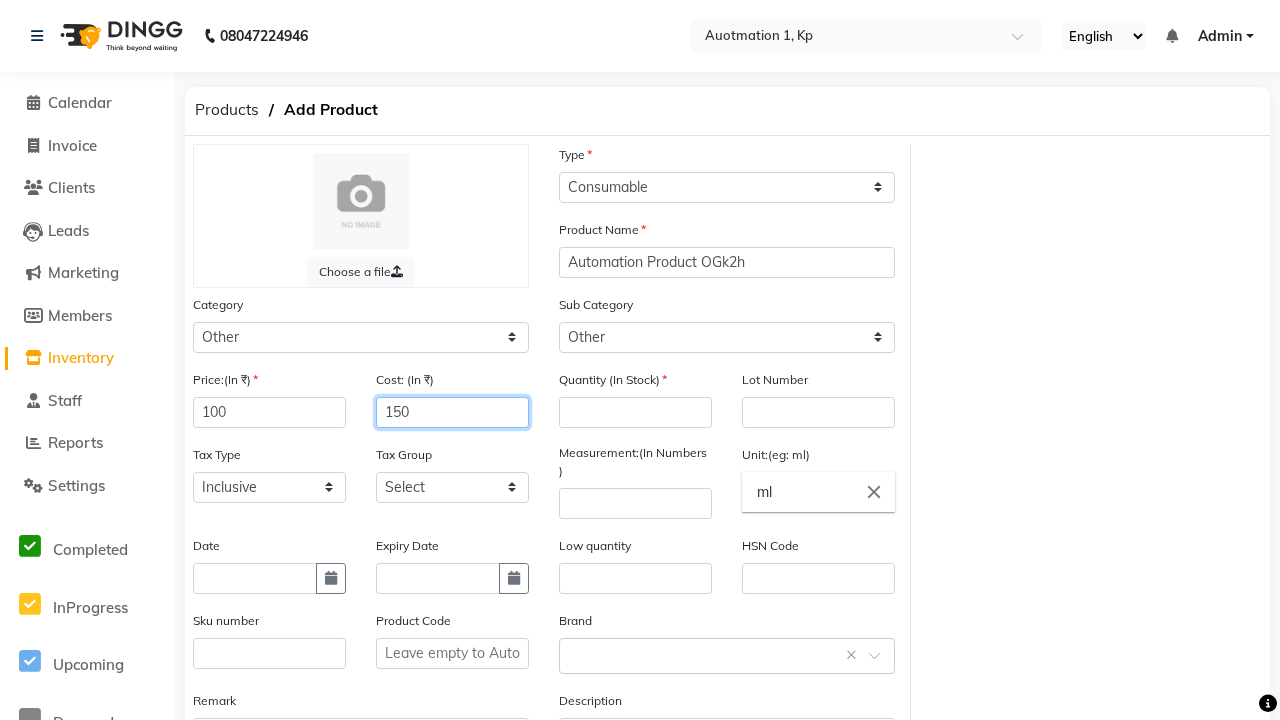 type on "150" 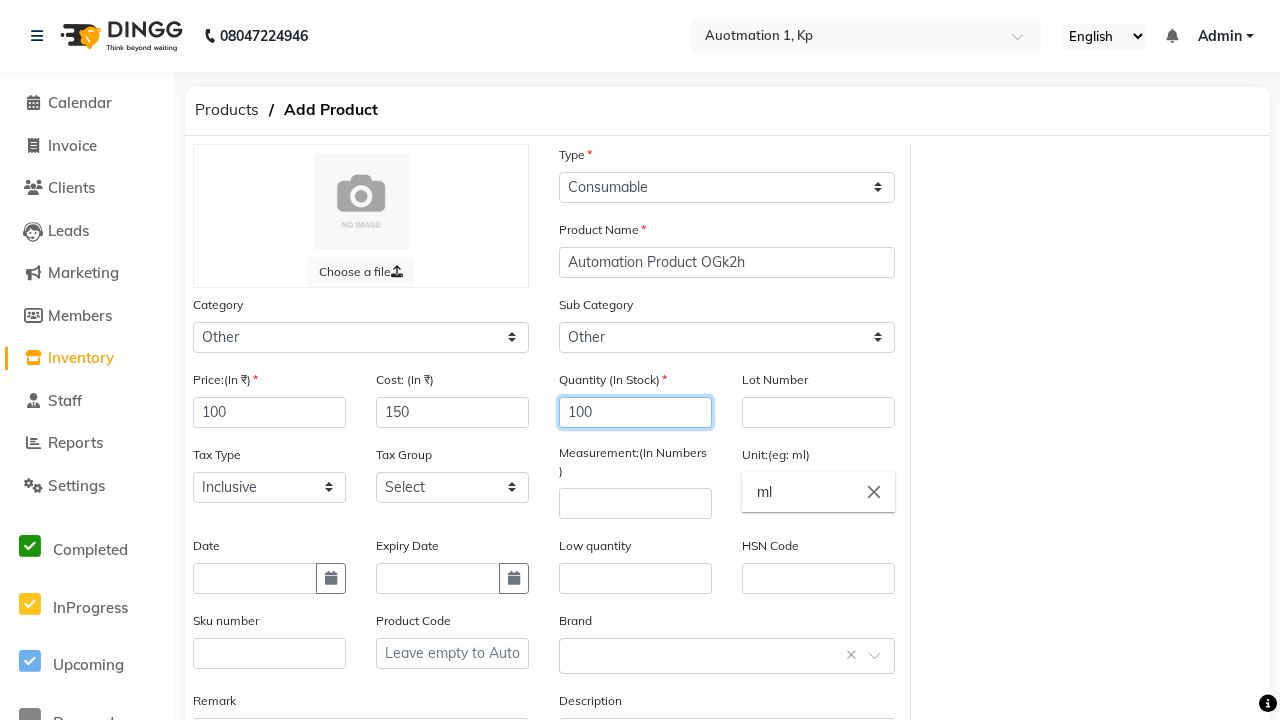 type on "100" 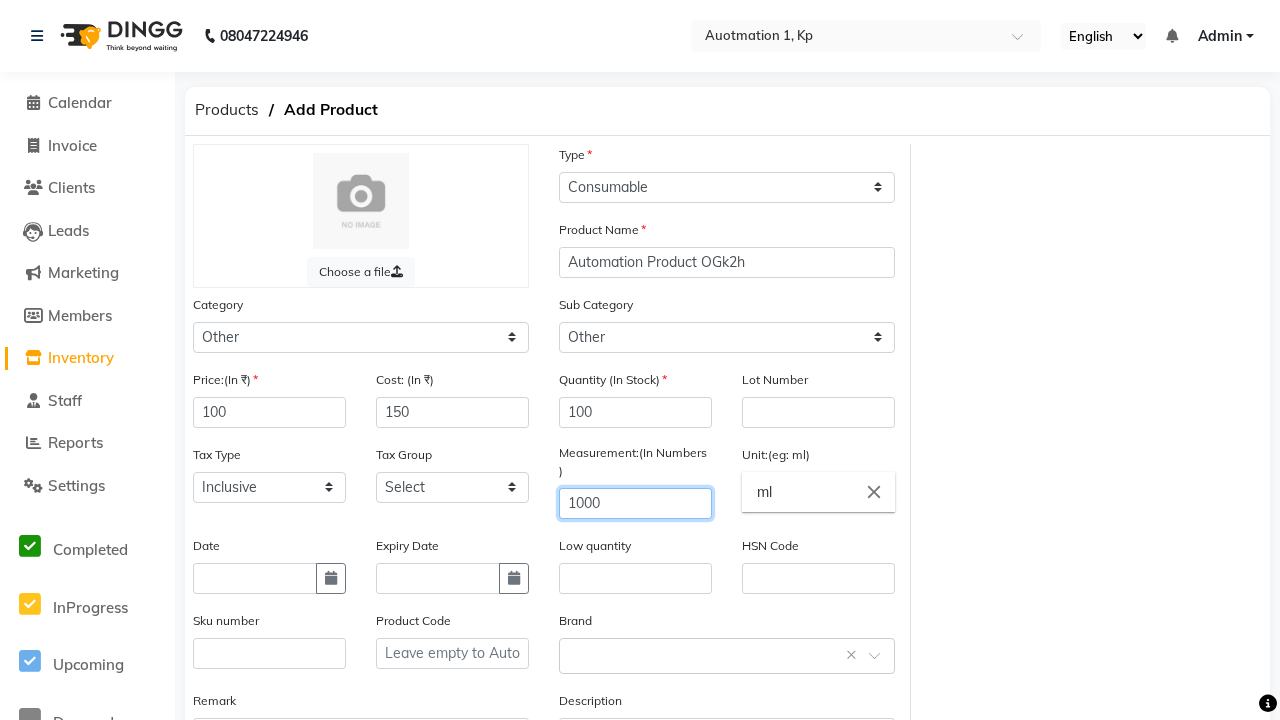 type on "1000" 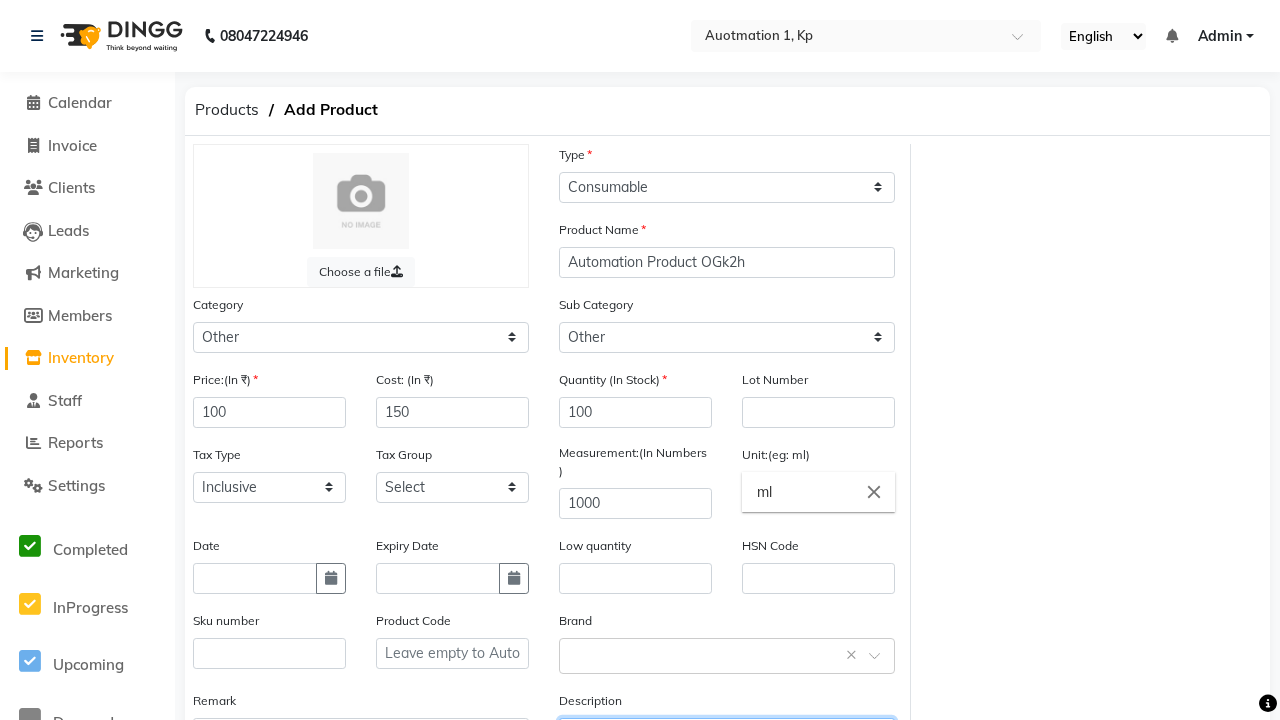type on "This Product is Created by Automation" 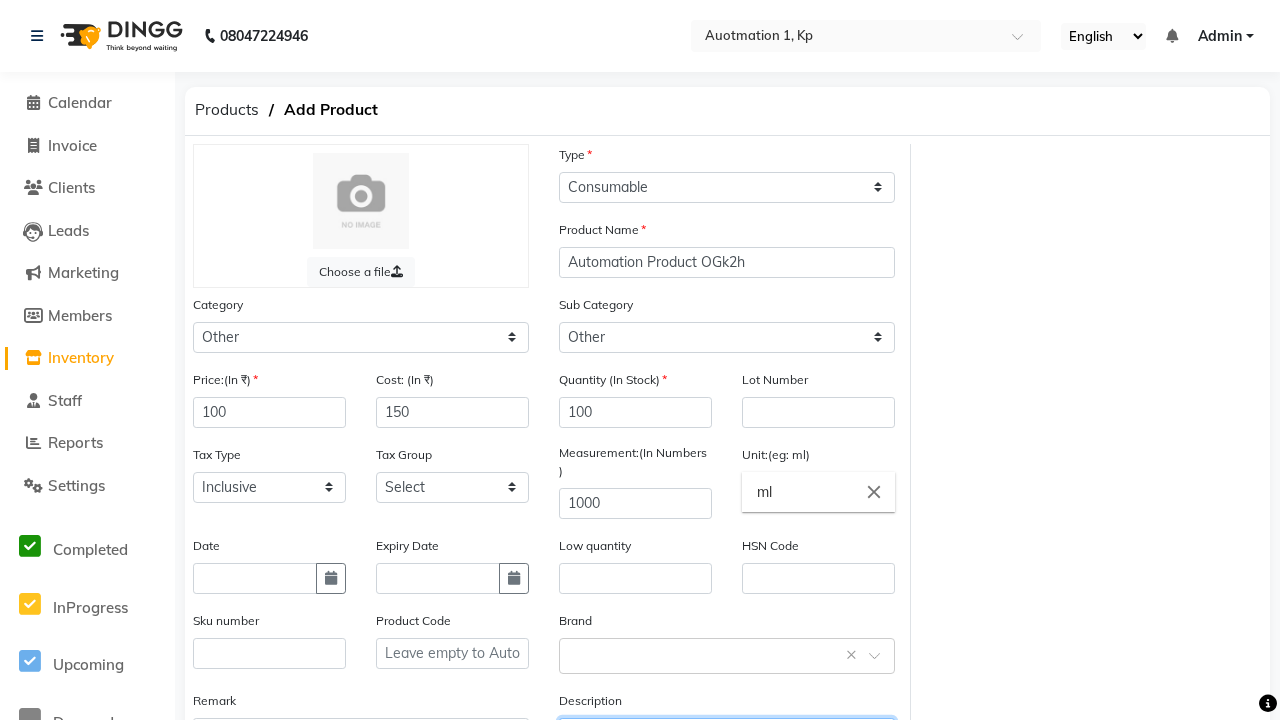 scroll, scrollTop: 22, scrollLeft: 0, axis: vertical 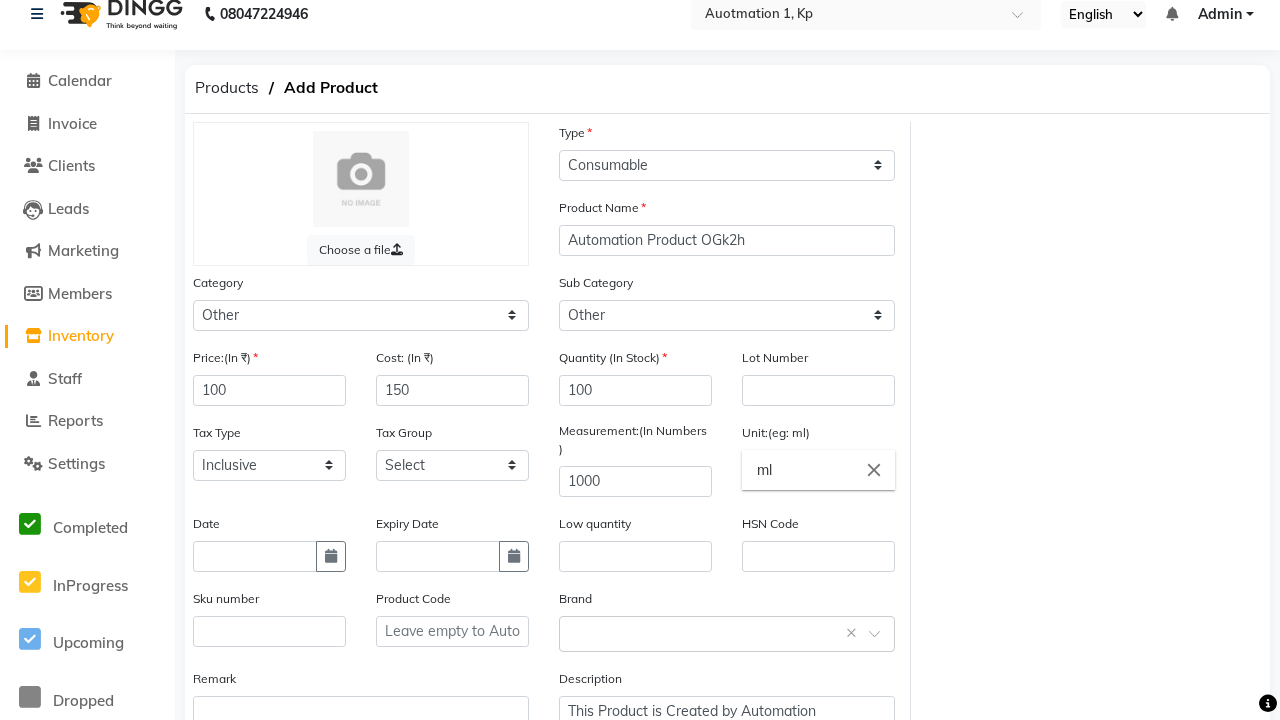 click on "Save" 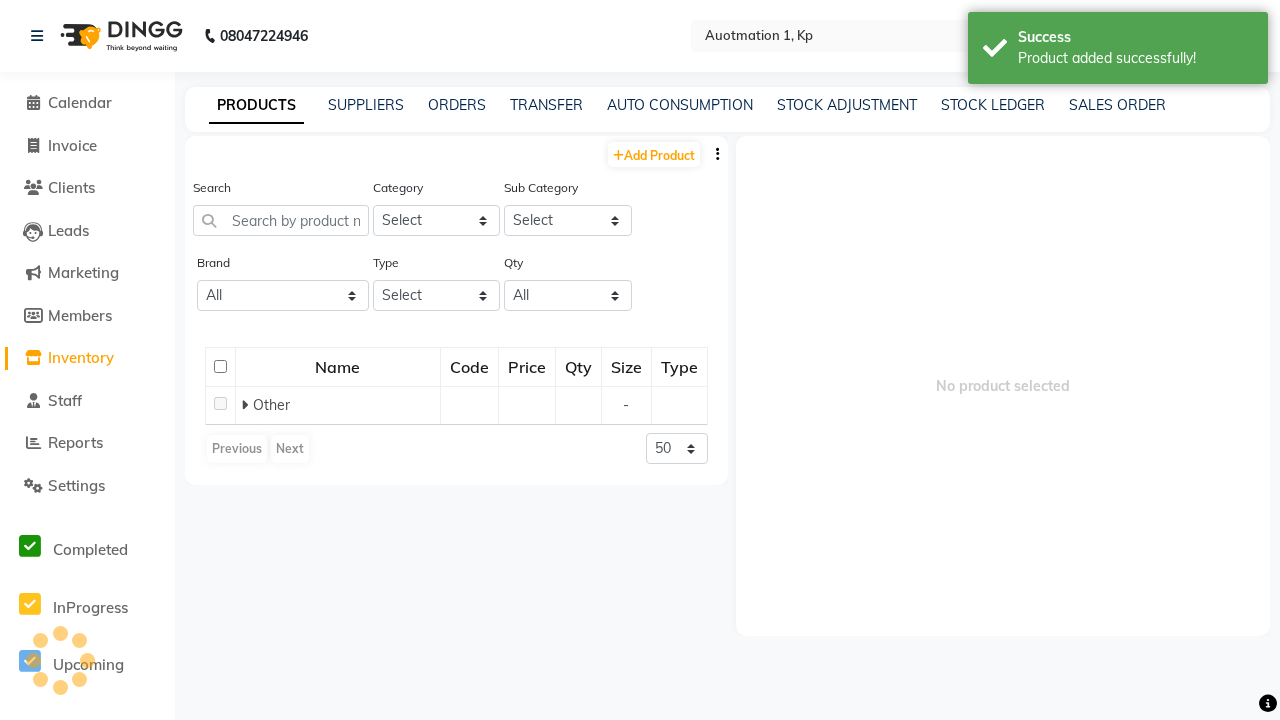 scroll, scrollTop: 0, scrollLeft: 0, axis: both 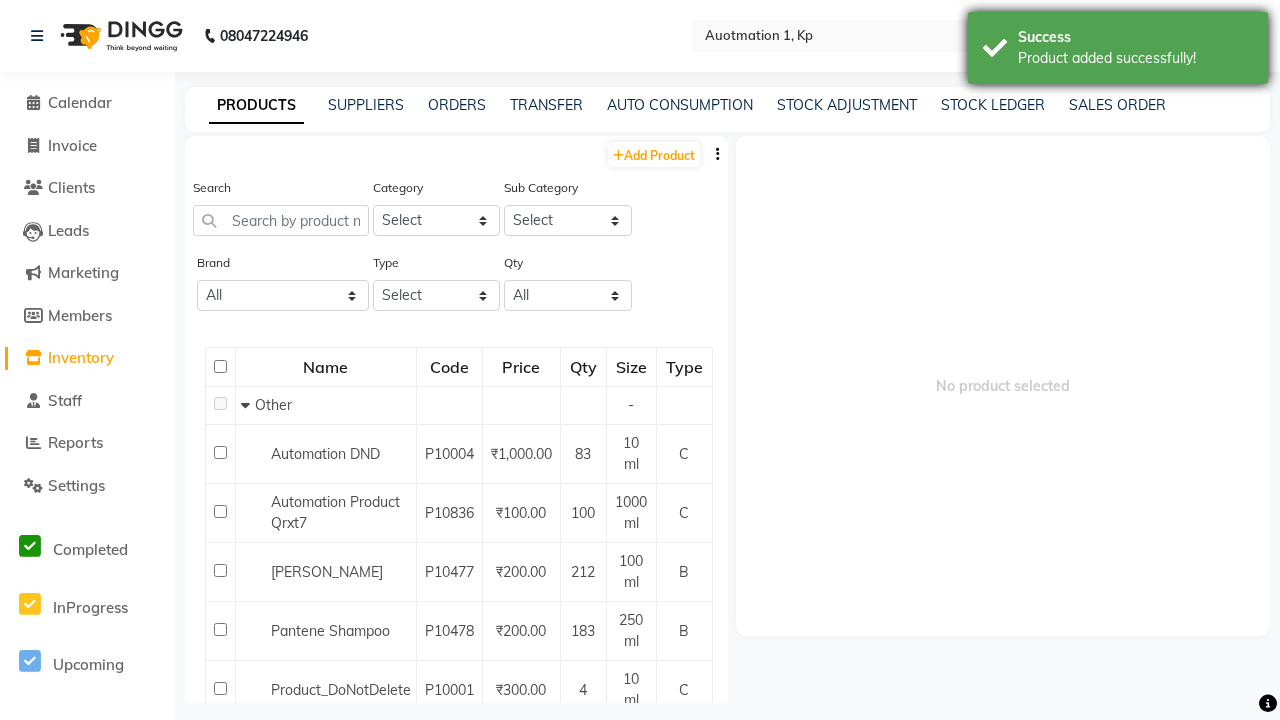 click on "Product added successfully!" at bounding box center [1135, 58] 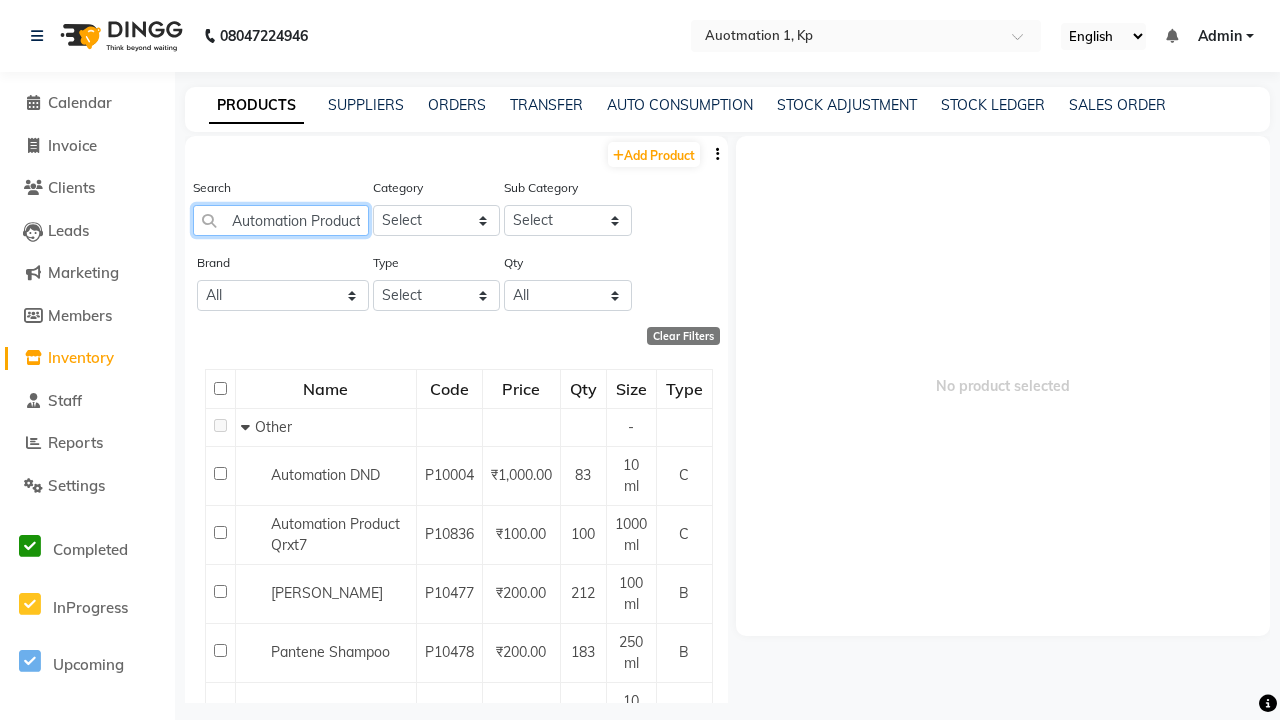 type on "Automation Product OGk2h" 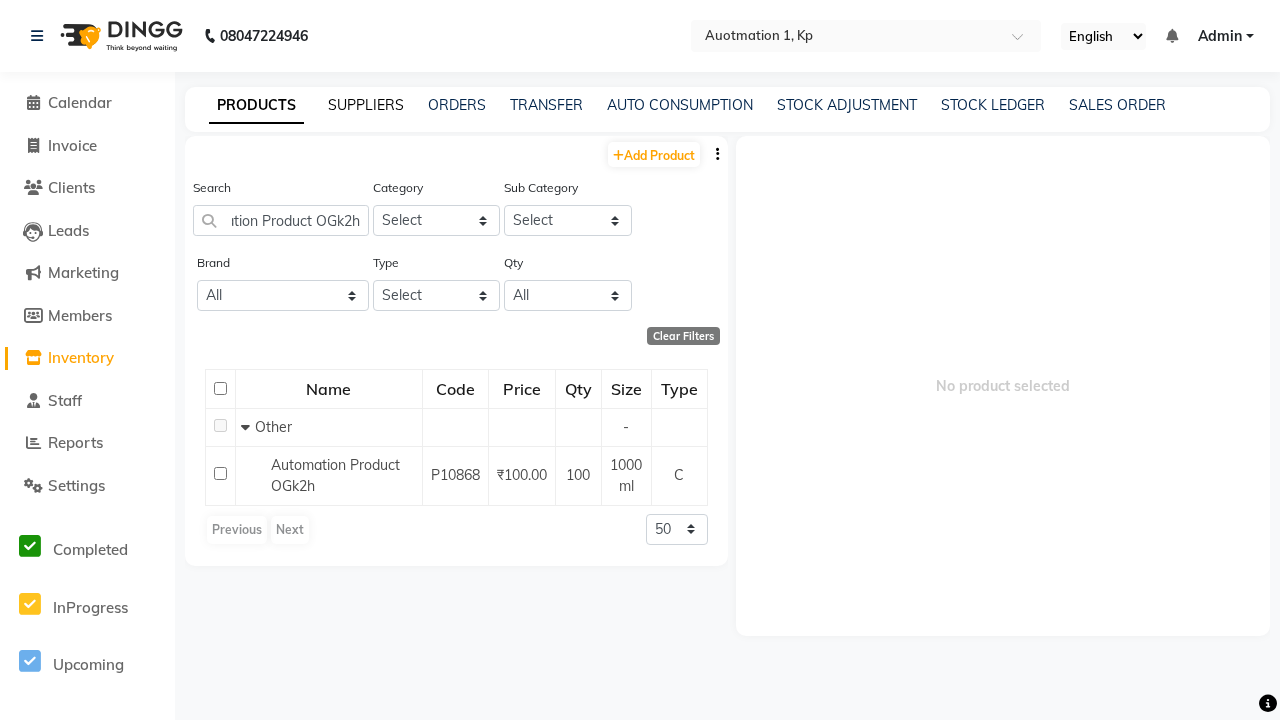 click on "SUPPLIERS" 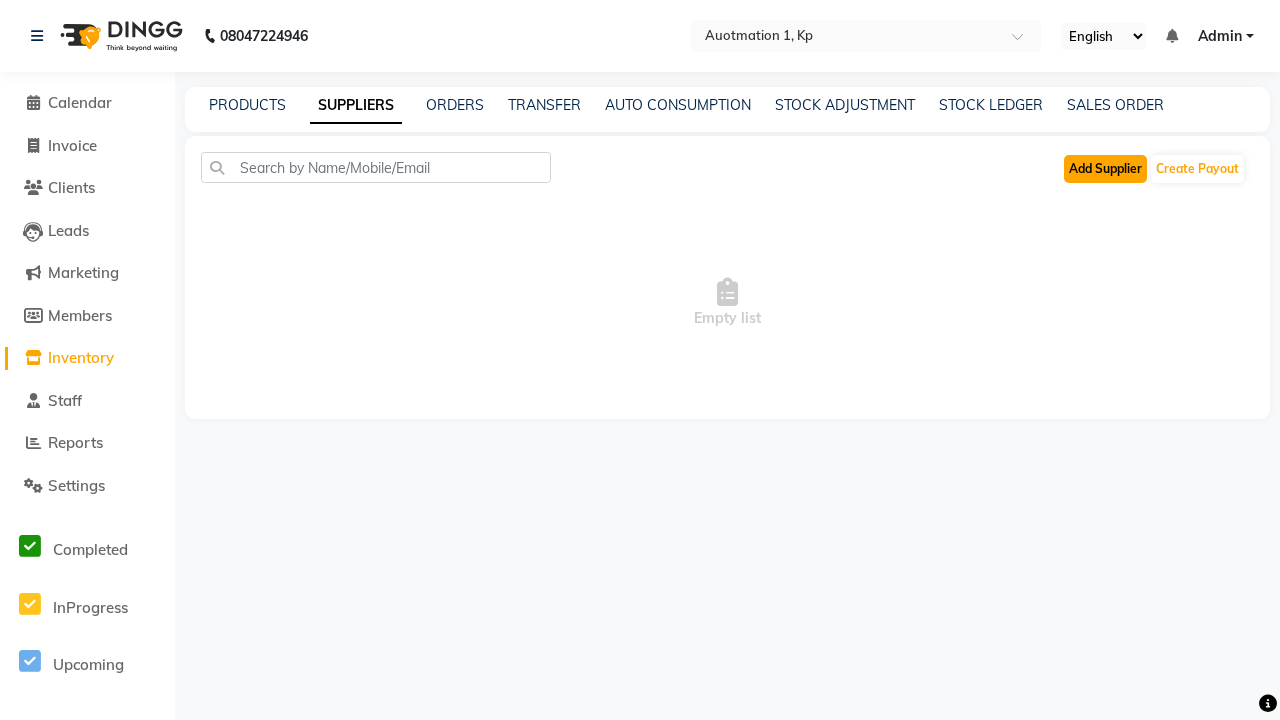 click on "Add Supplier" 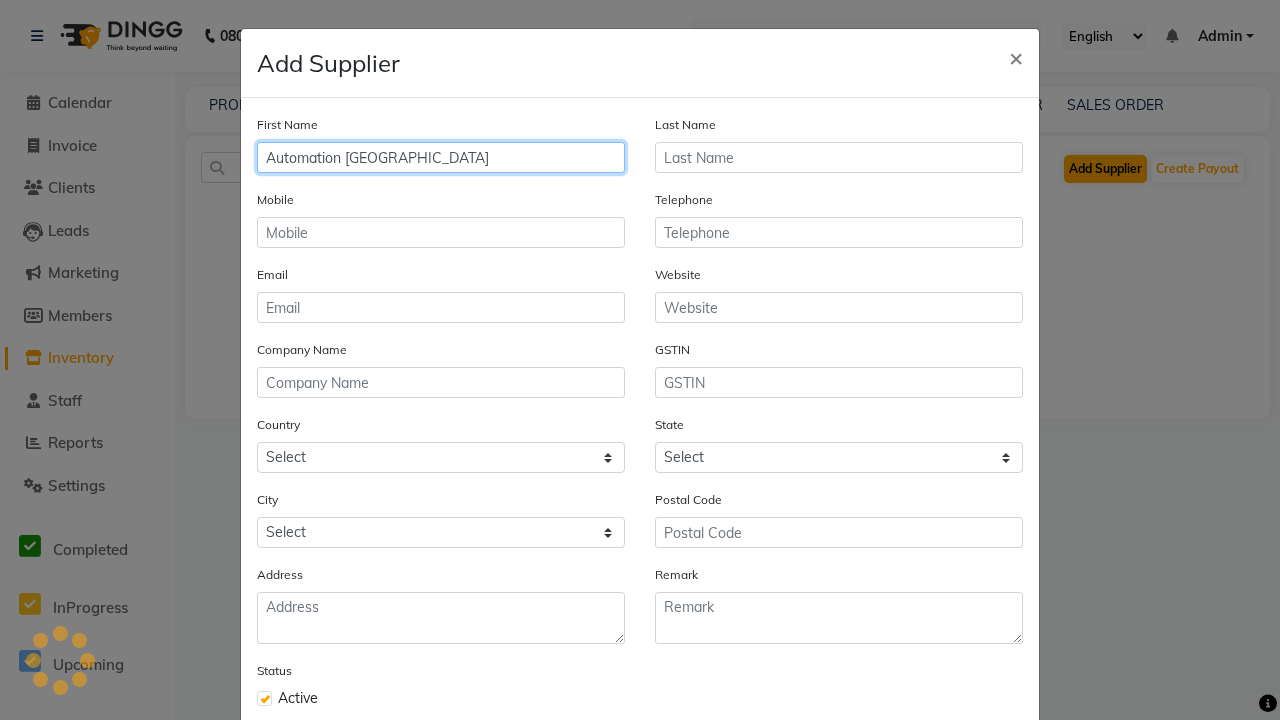 type on "Automation [GEOGRAPHIC_DATA]" 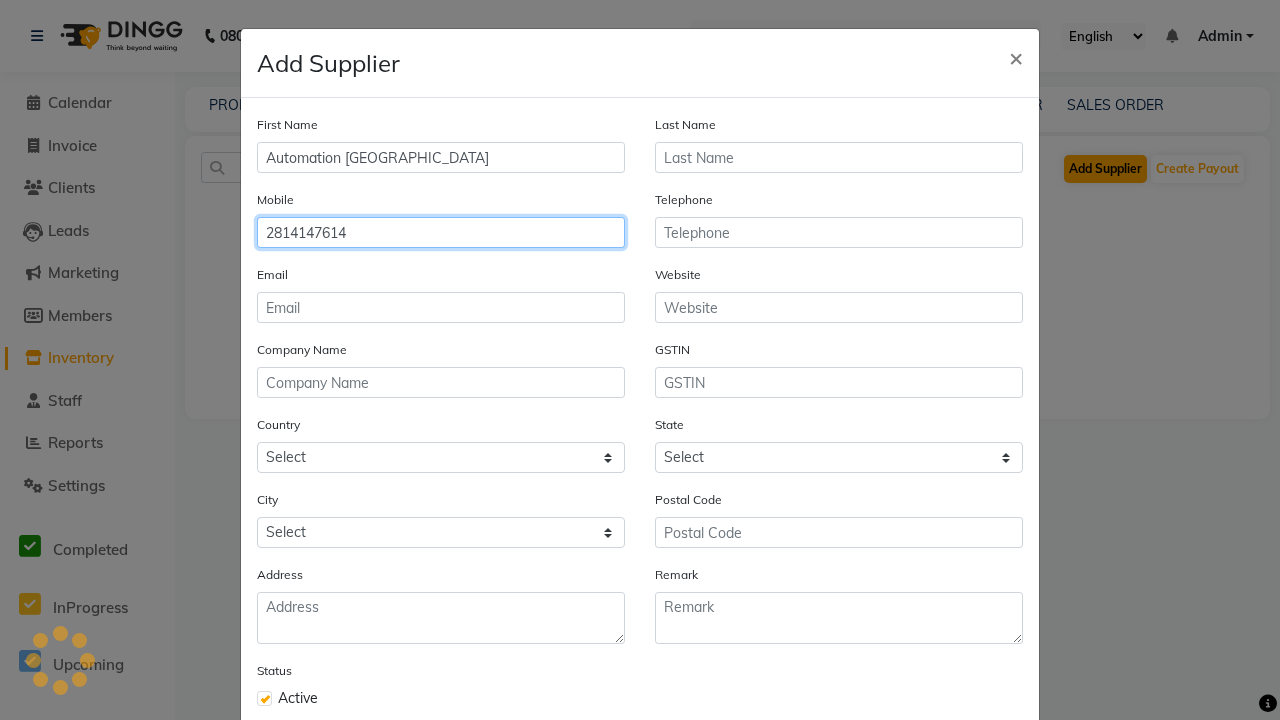 type on "2814147614" 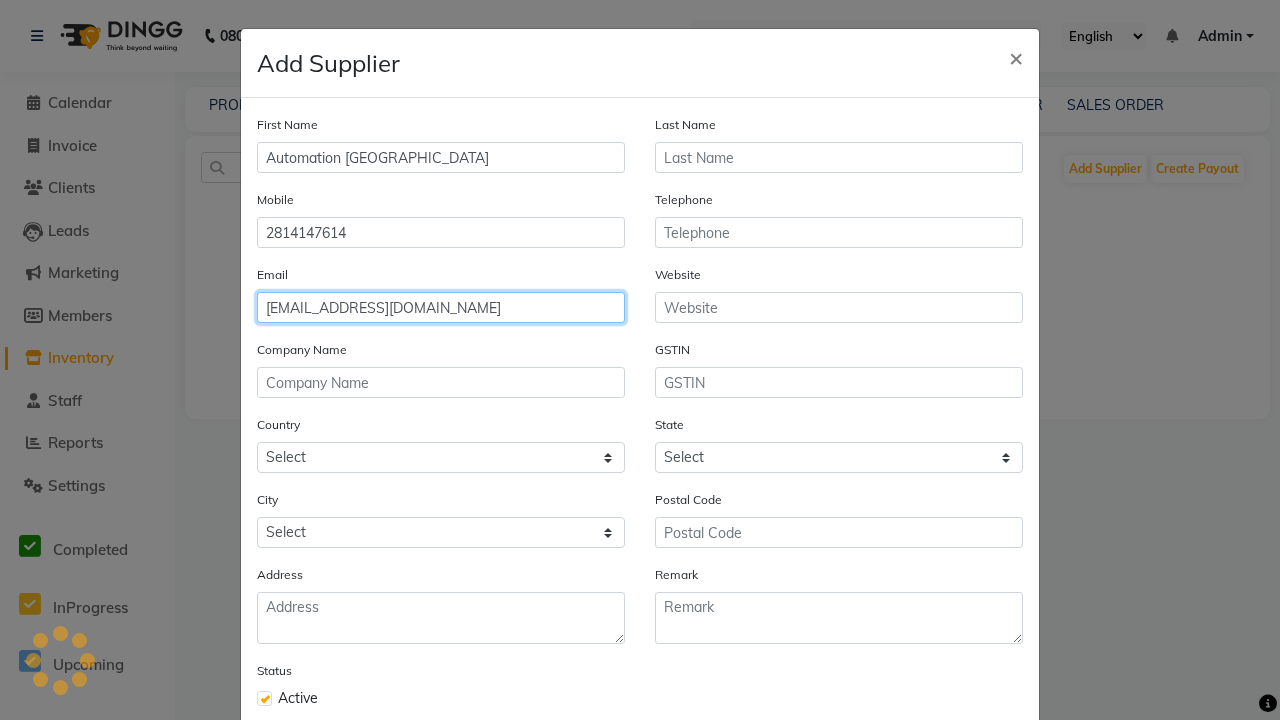 type on "[EMAIL_ADDRESS][DOMAIN_NAME]" 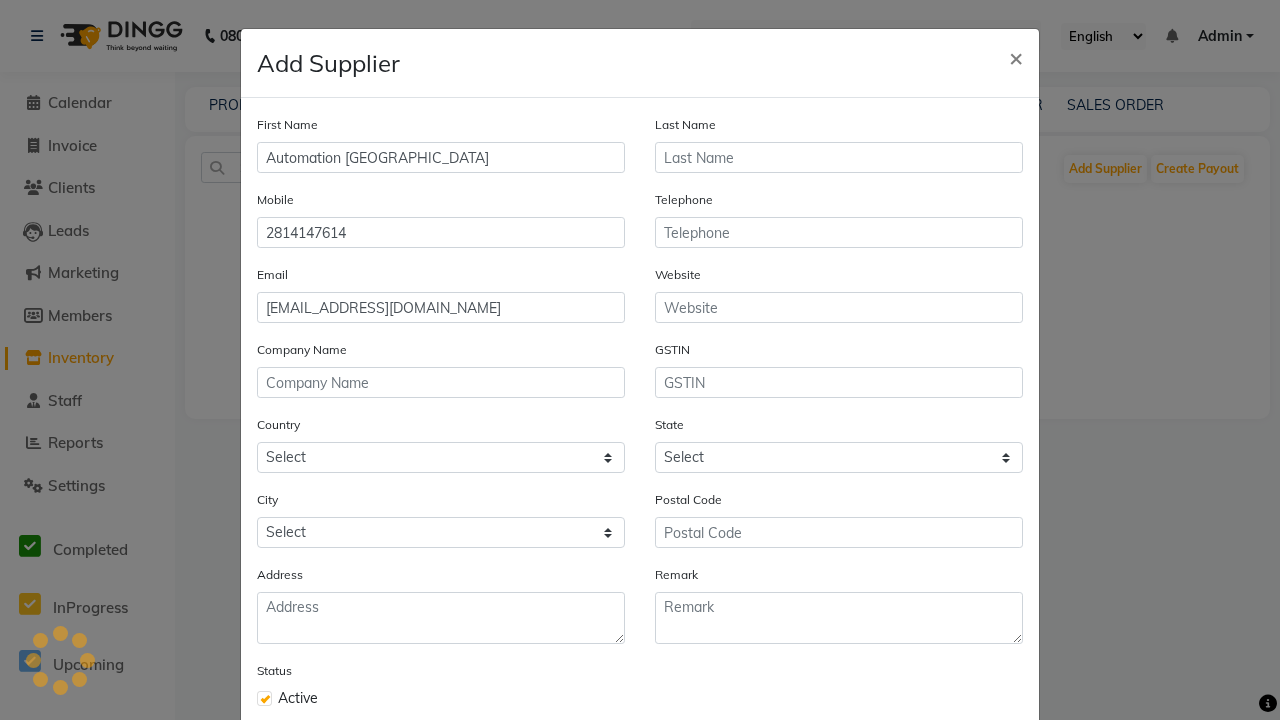 click on "Save" 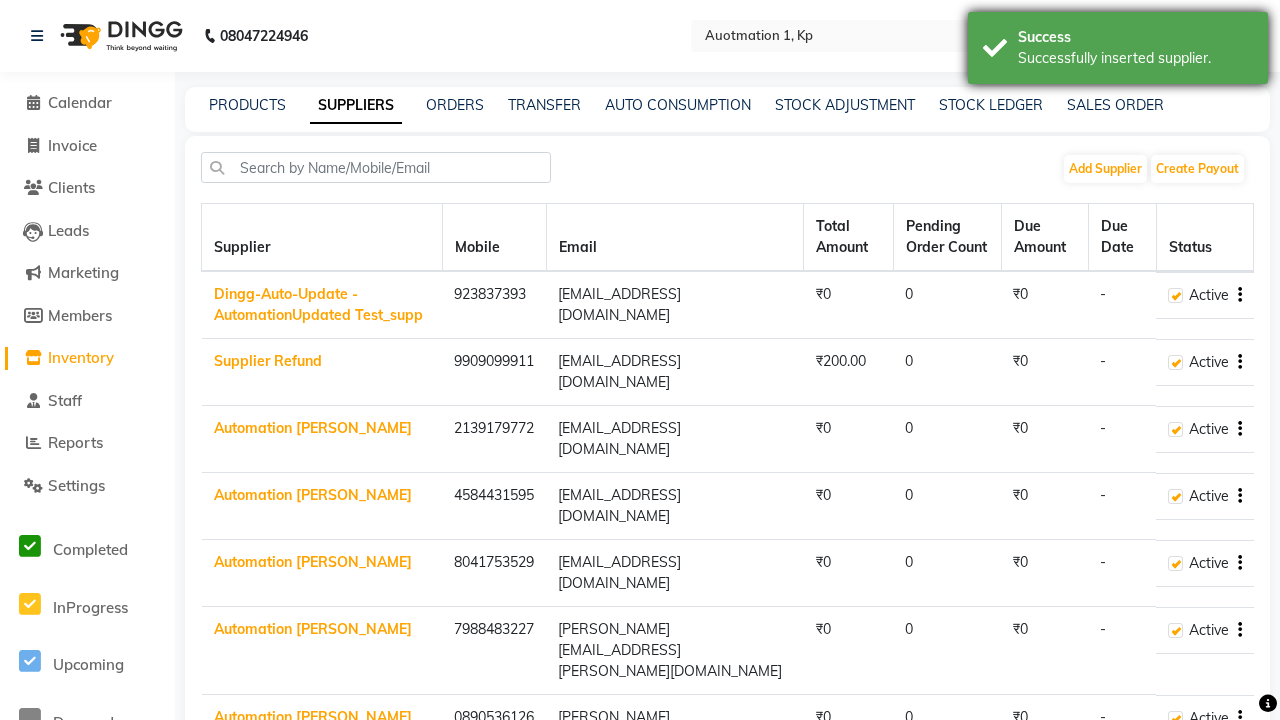 click on "Successfully inserted supplier." at bounding box center [1135, 58] 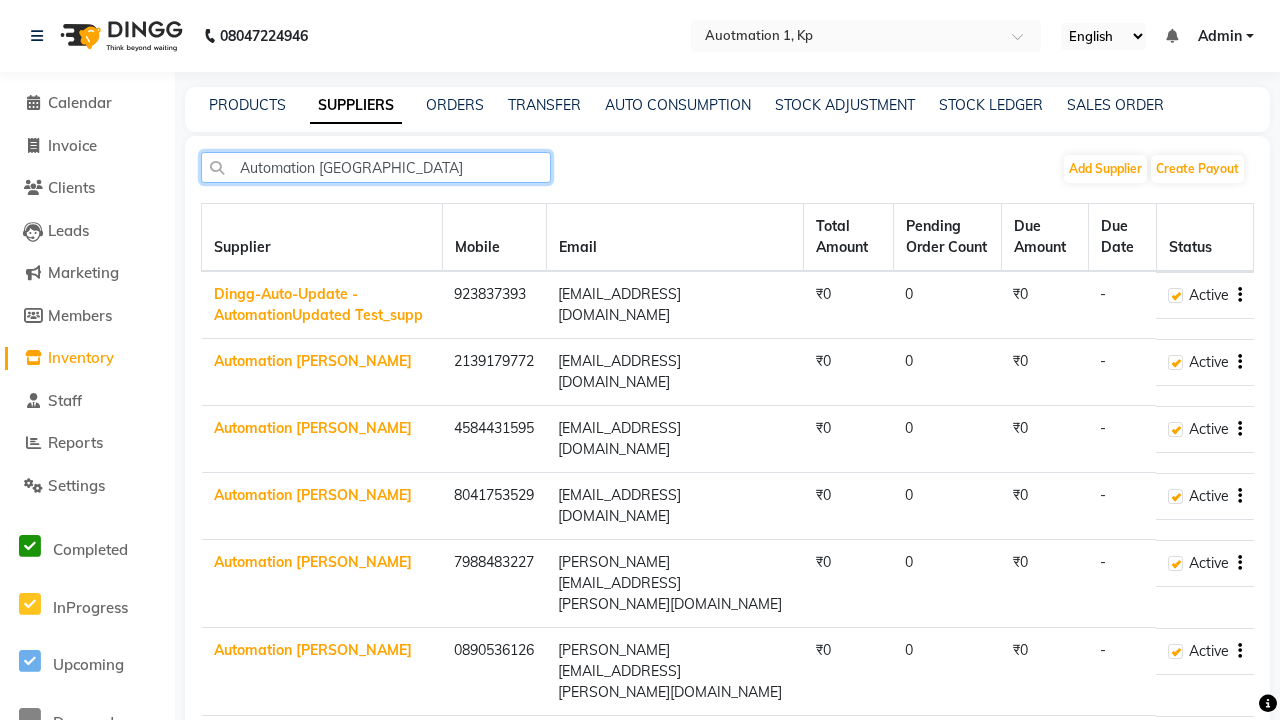 type on "Automation [GEOGRAPHIC_DATA]" 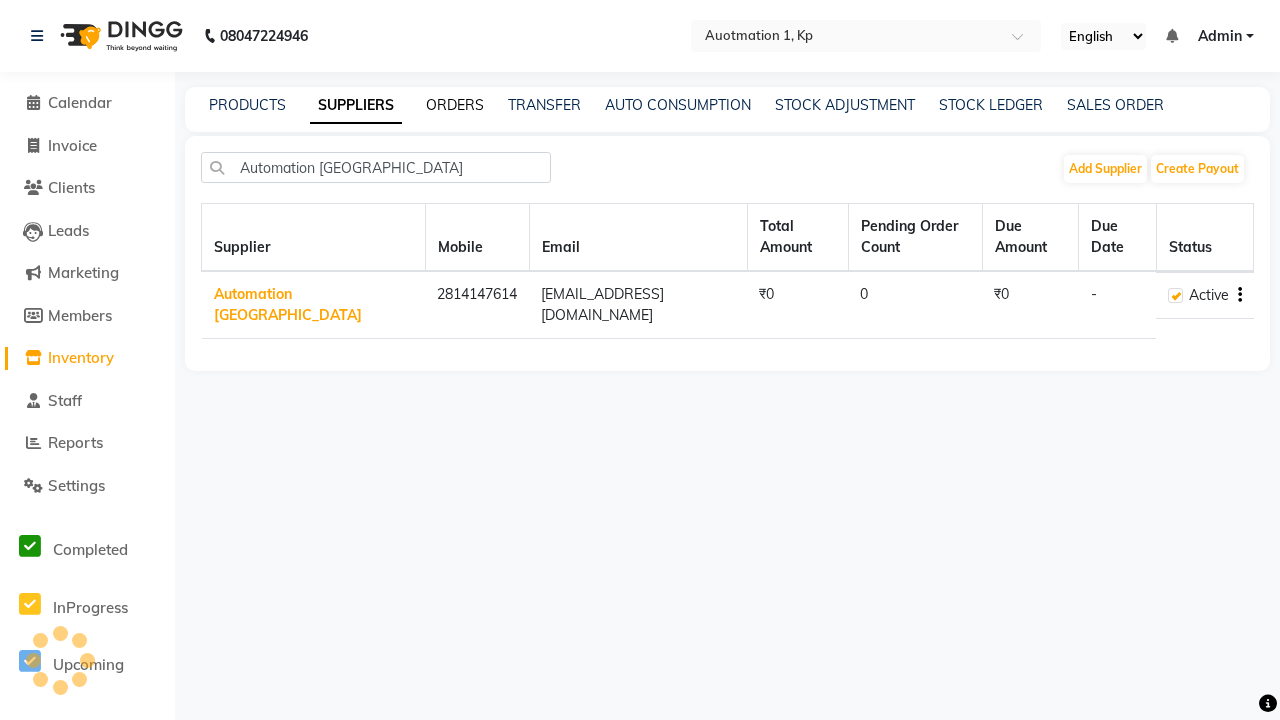 click on "ORDERS" 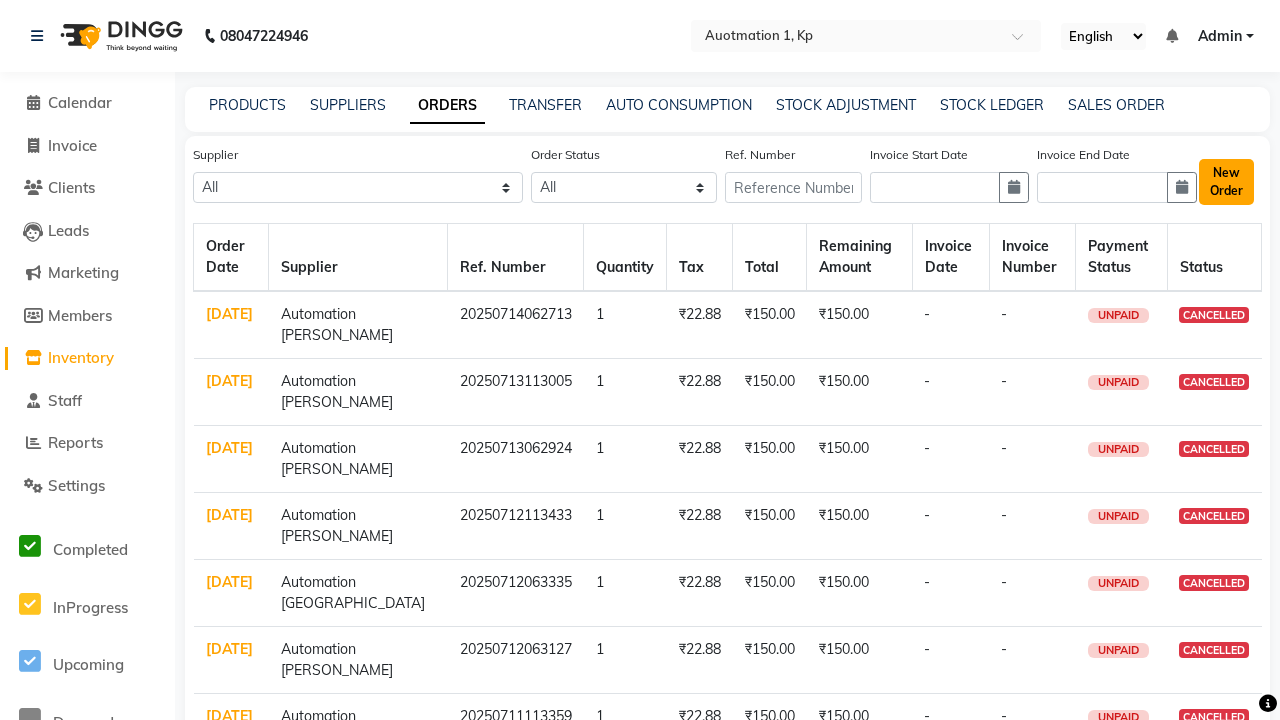 click on "New Order" 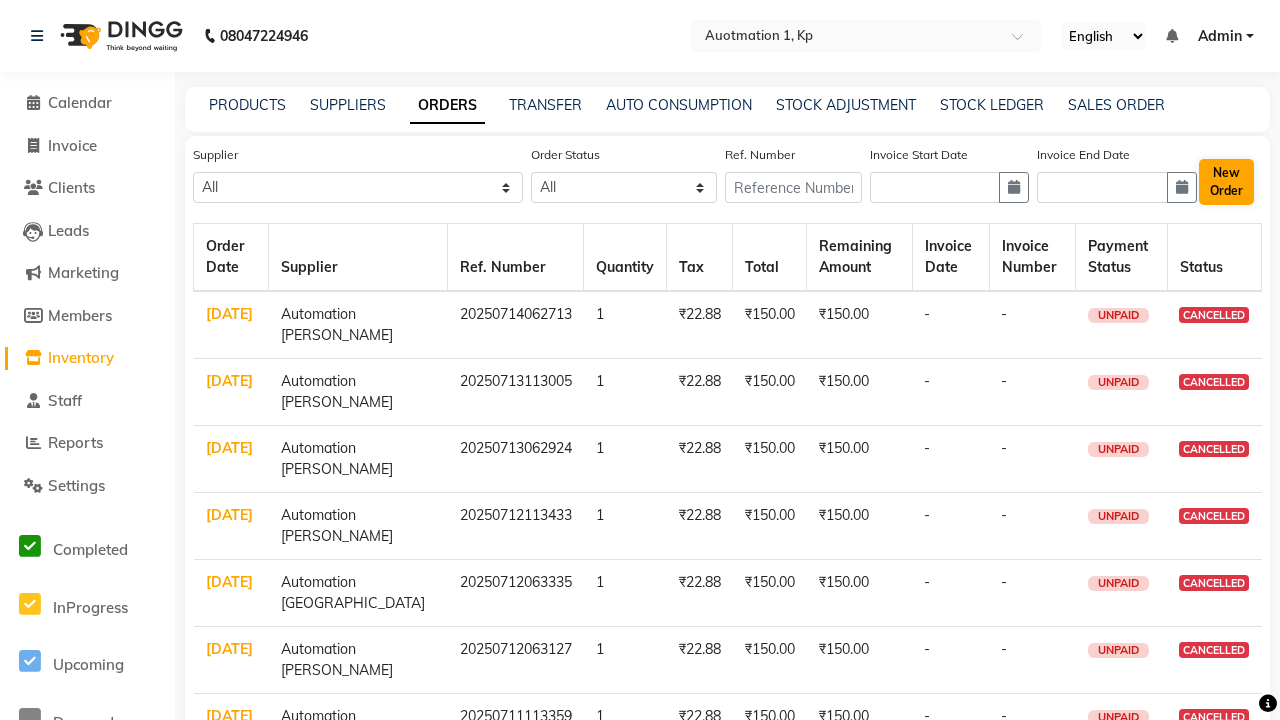 select on "true" 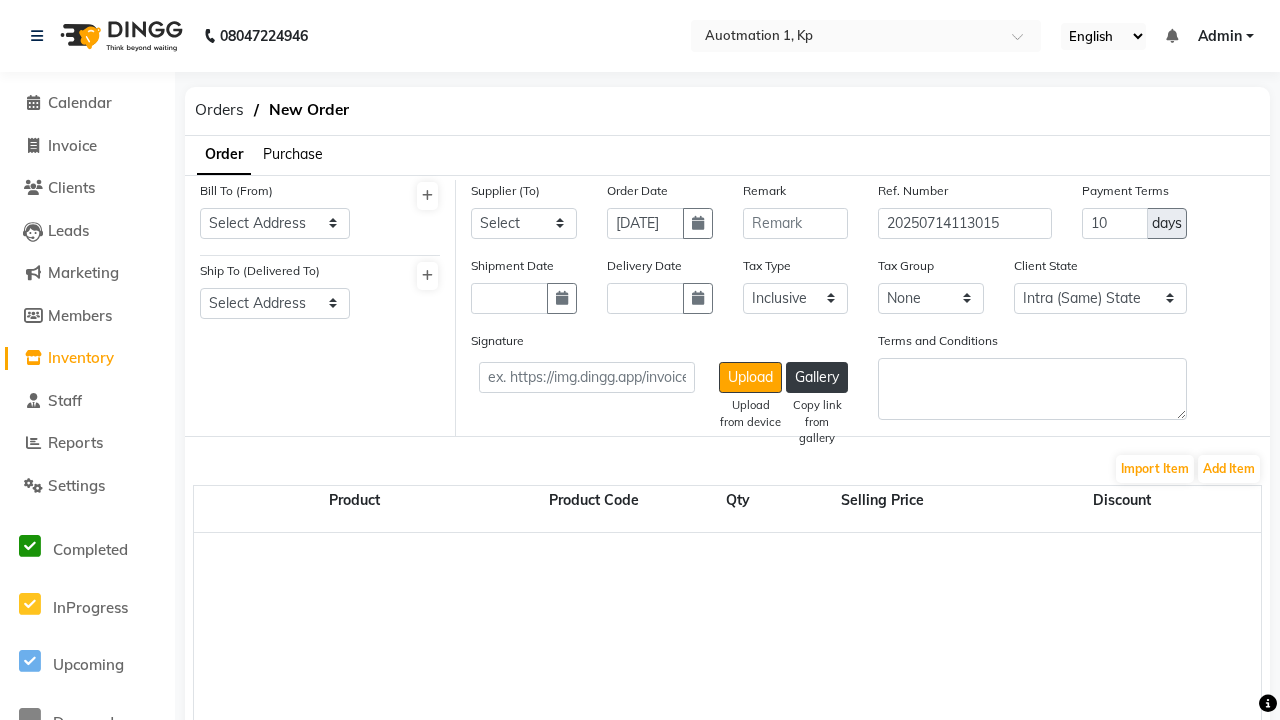 select on "232" 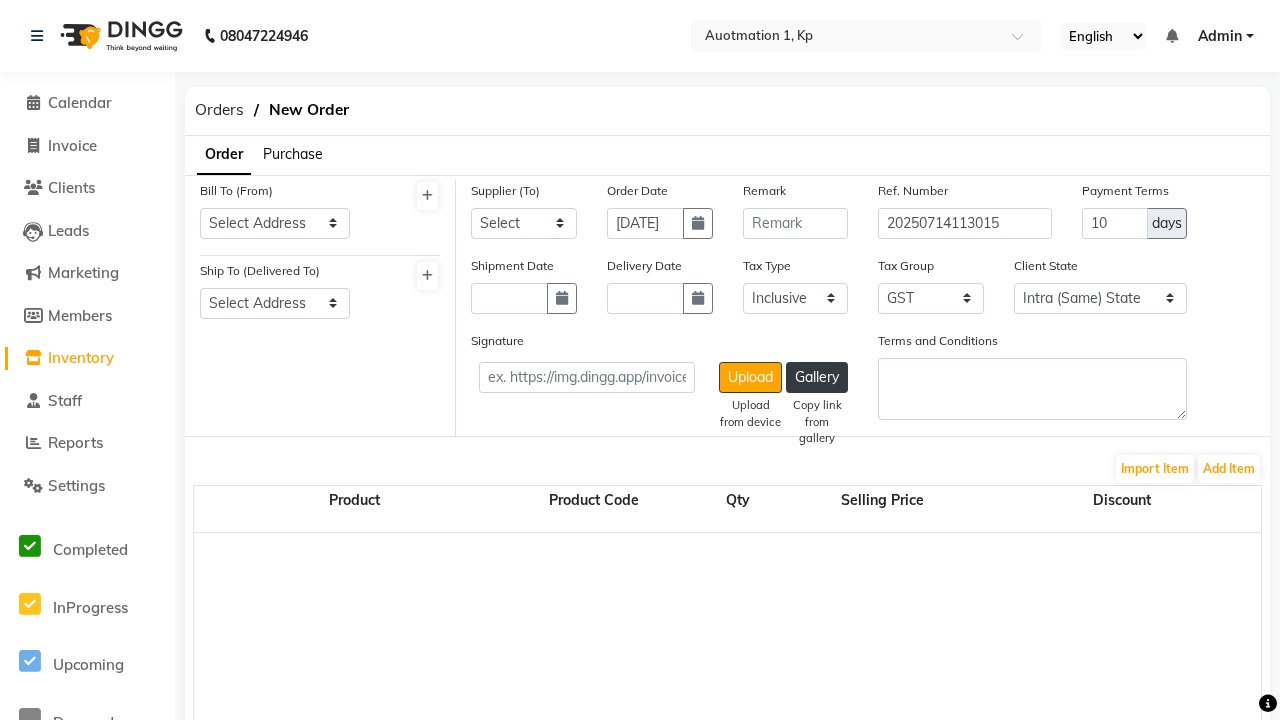 select on "149" 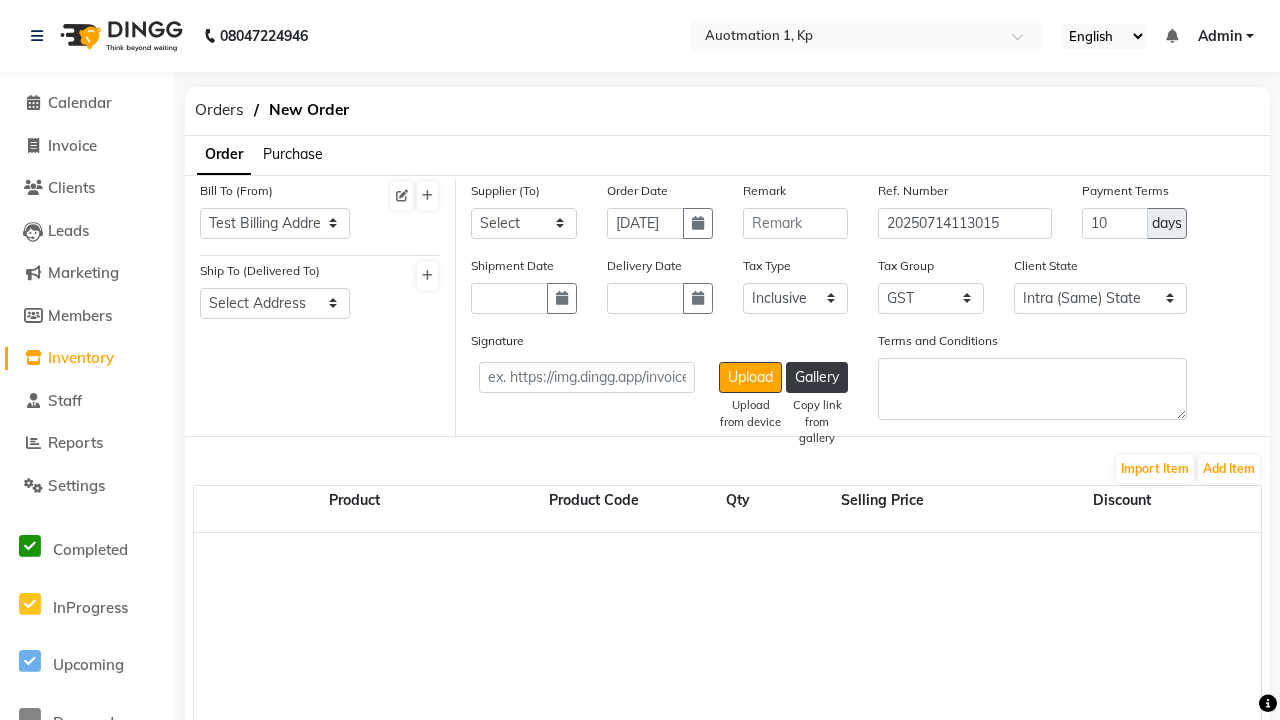 select on "150" 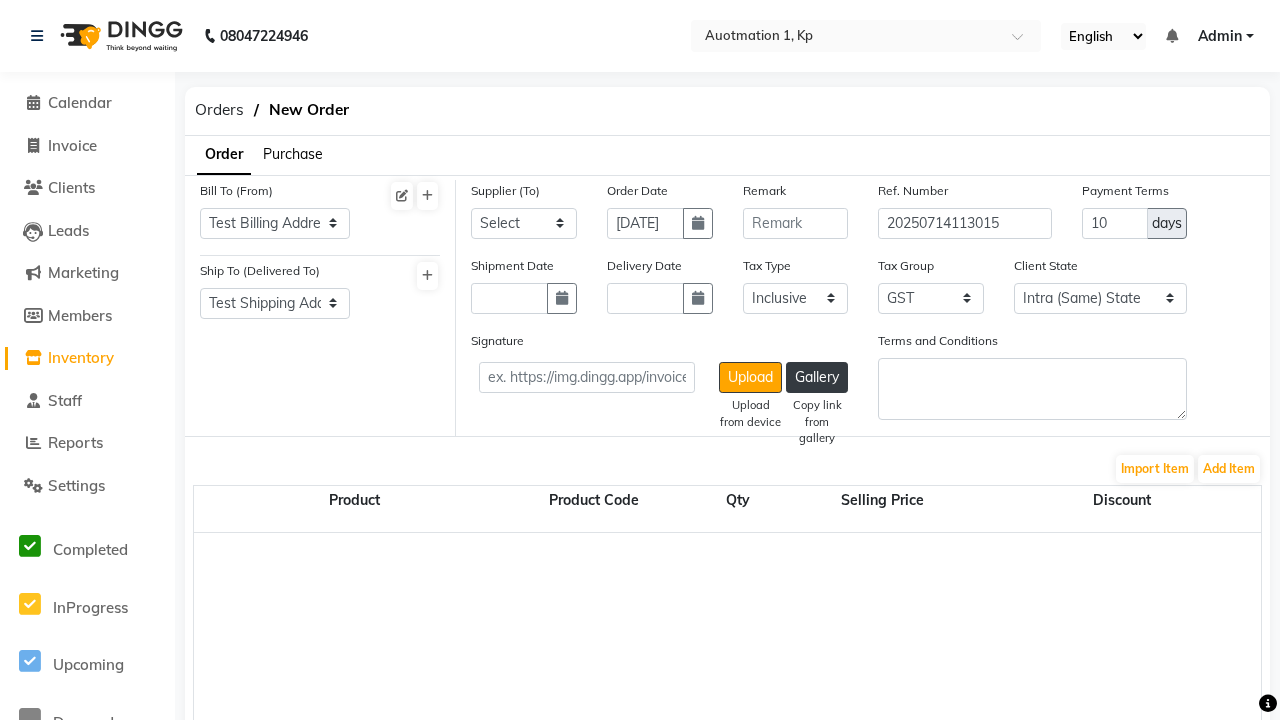 select on "1544" 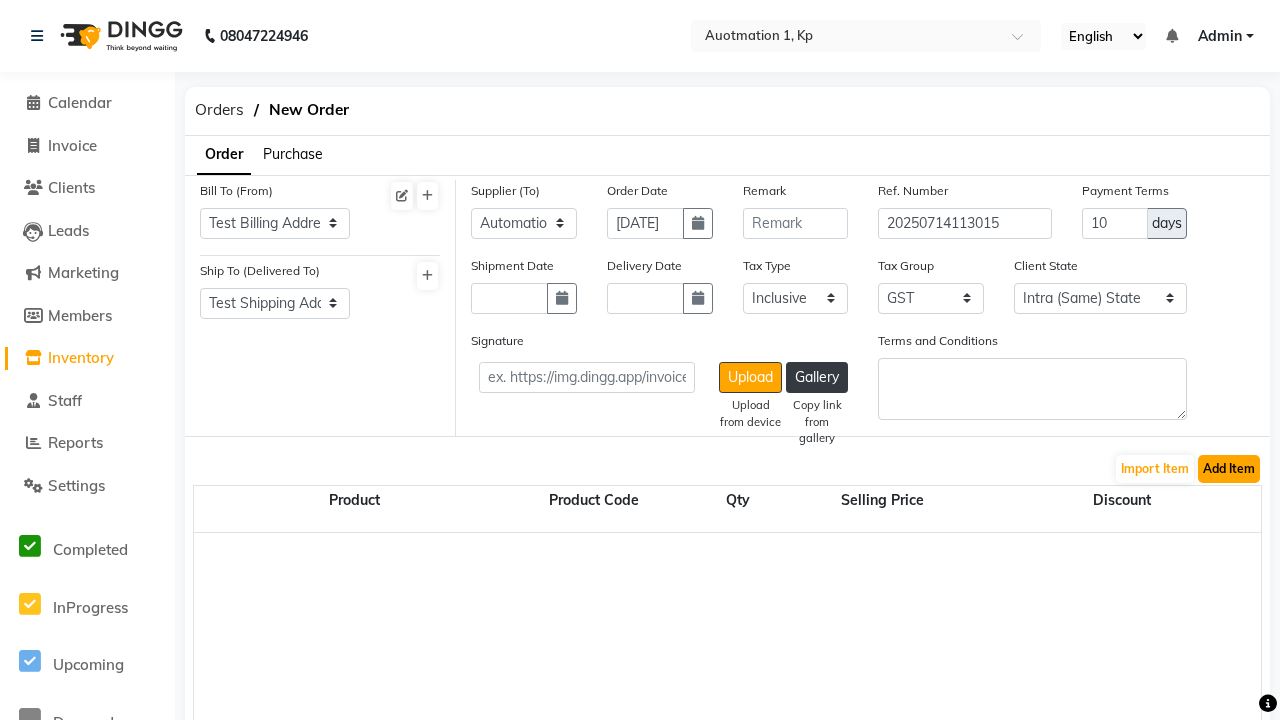 click on "Add Item" 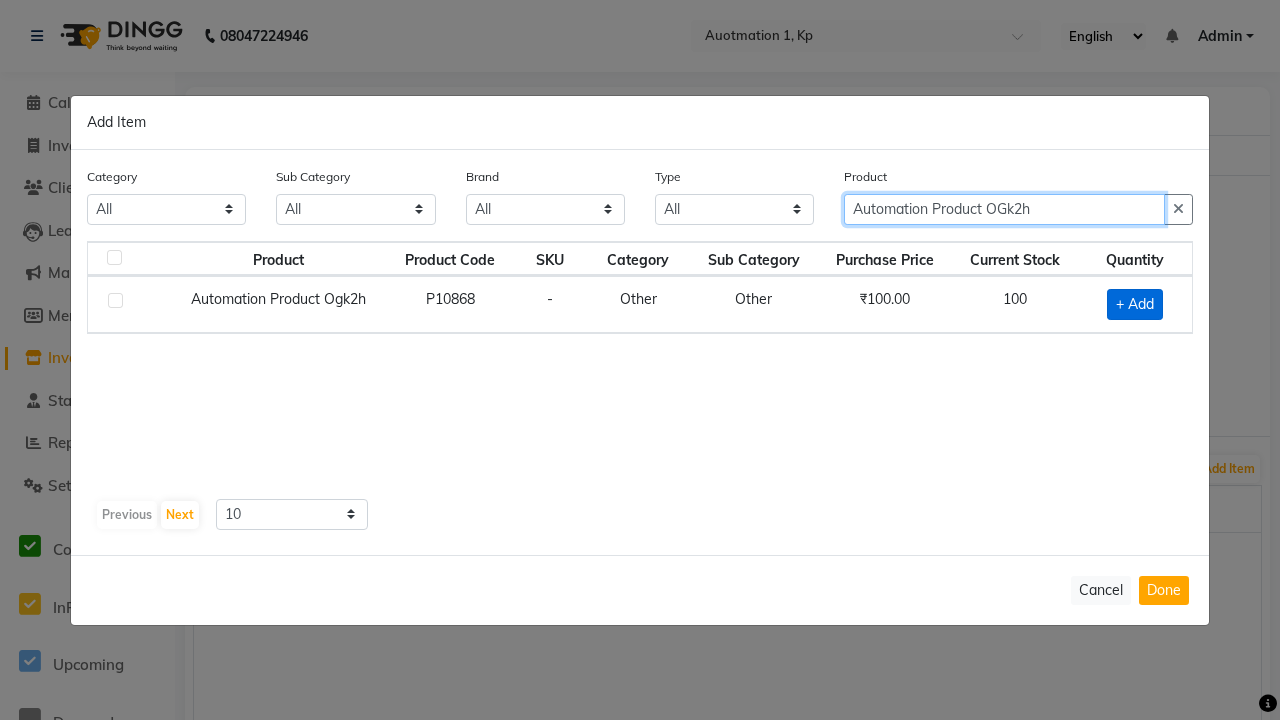 type on "Automation Product OGk2h" 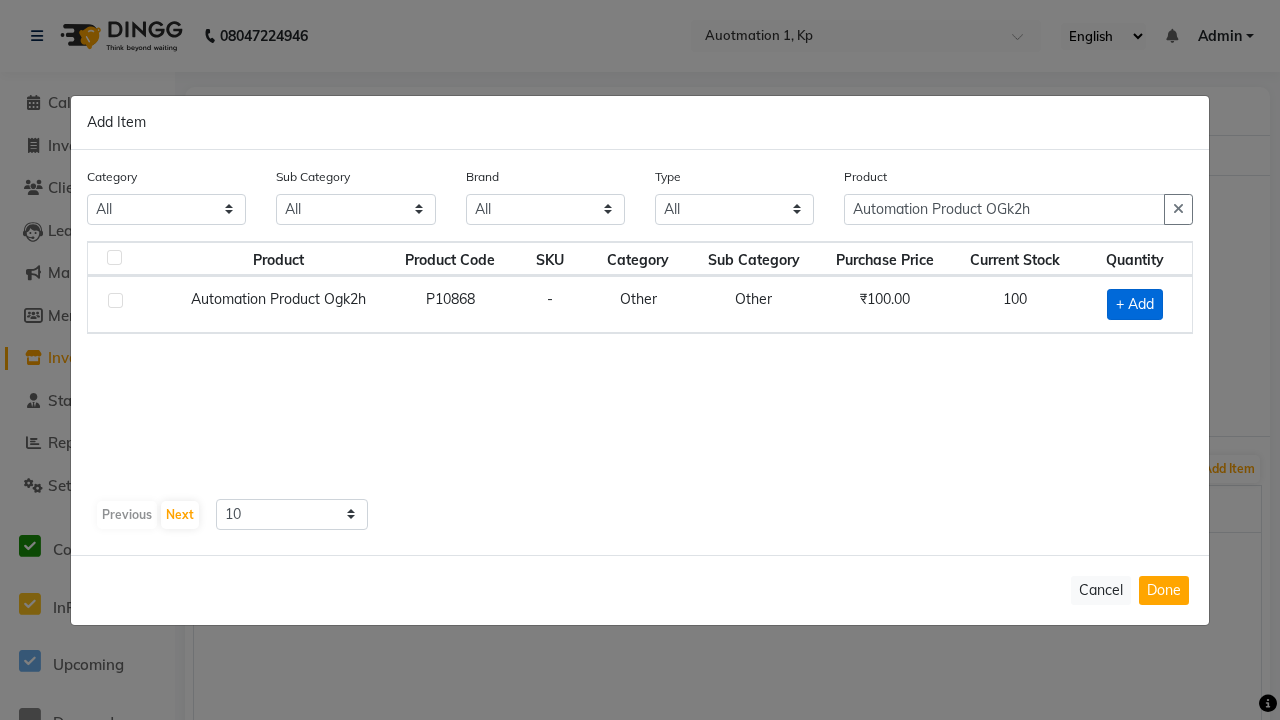 click on "+ Add" 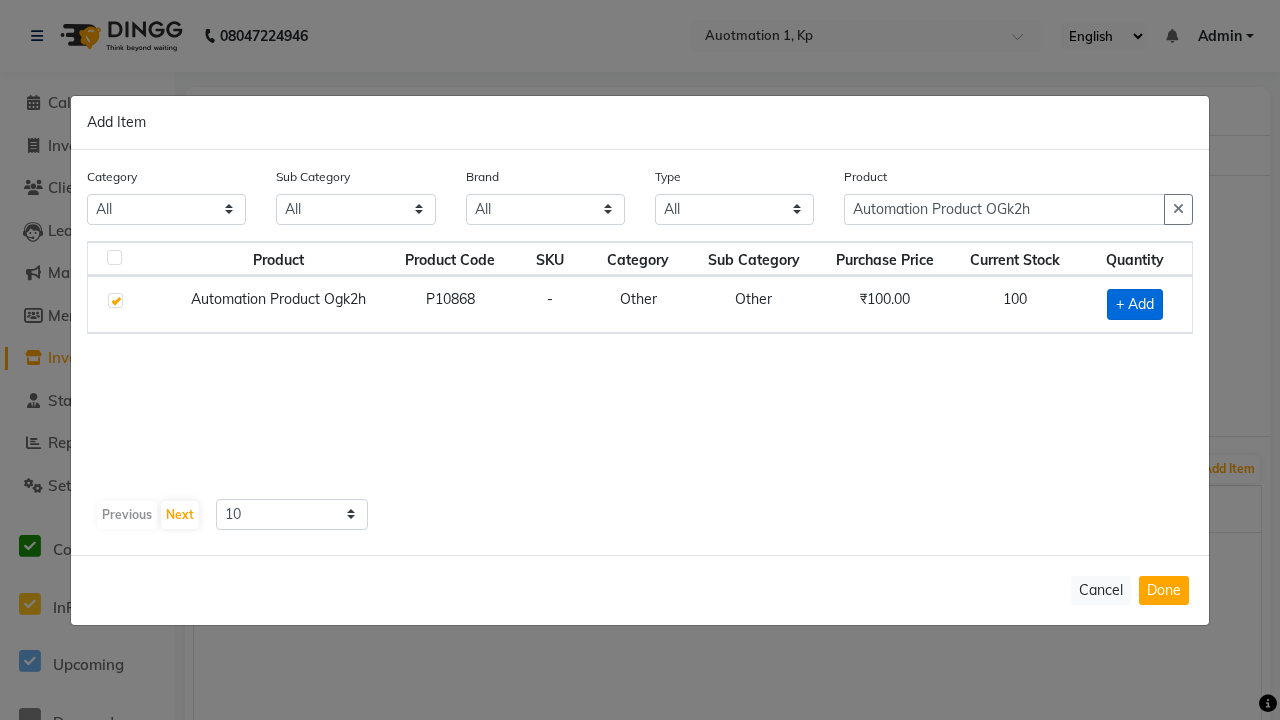 checkbox on "true" 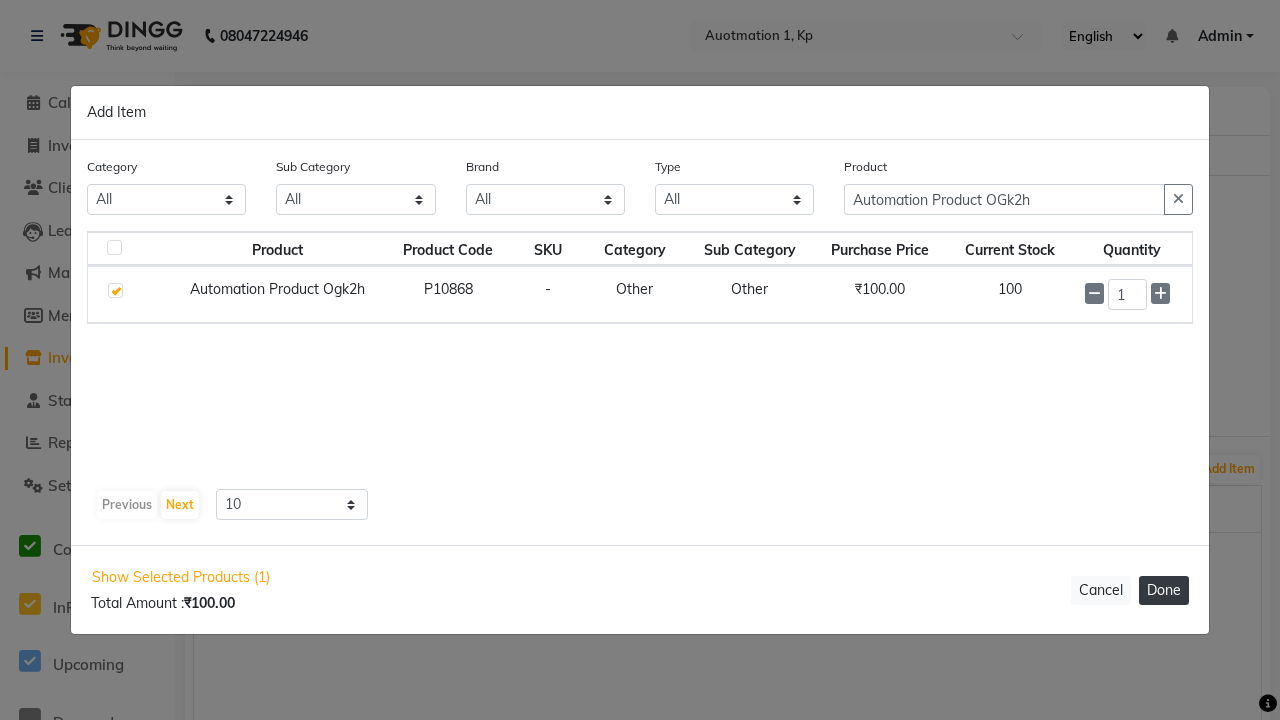click on "Done" 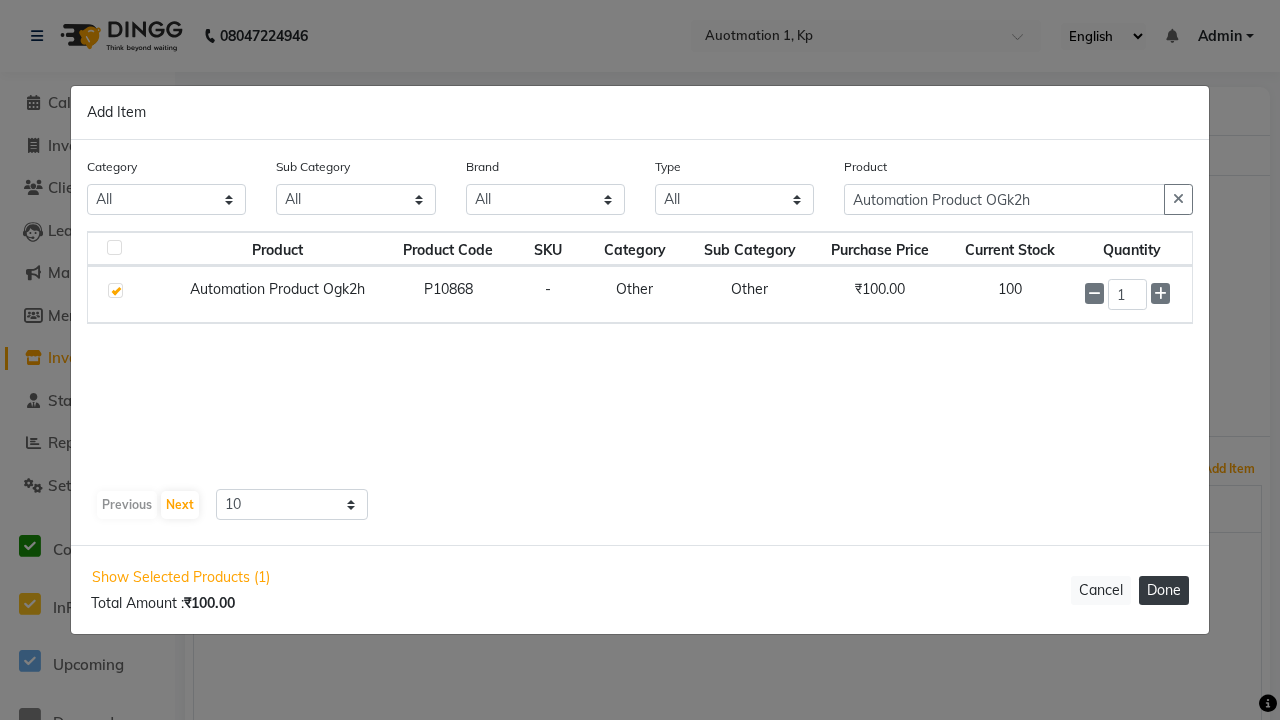 select on "232" 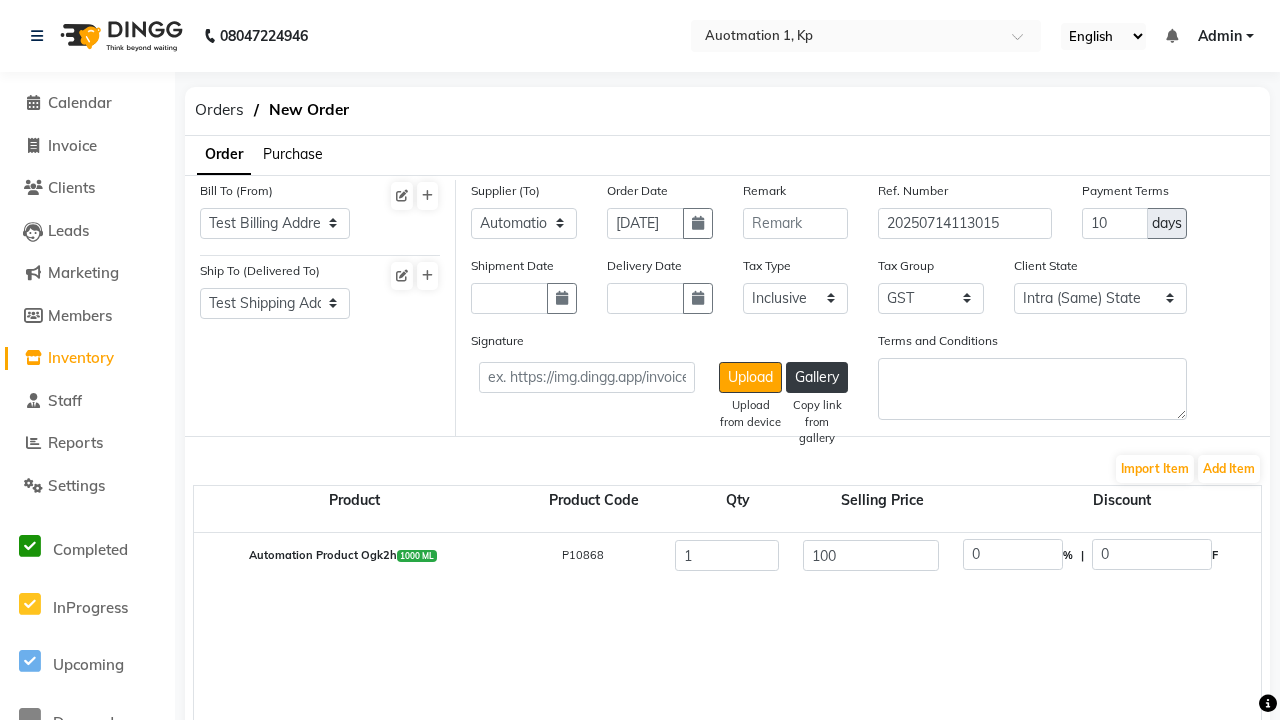 click on "Create" 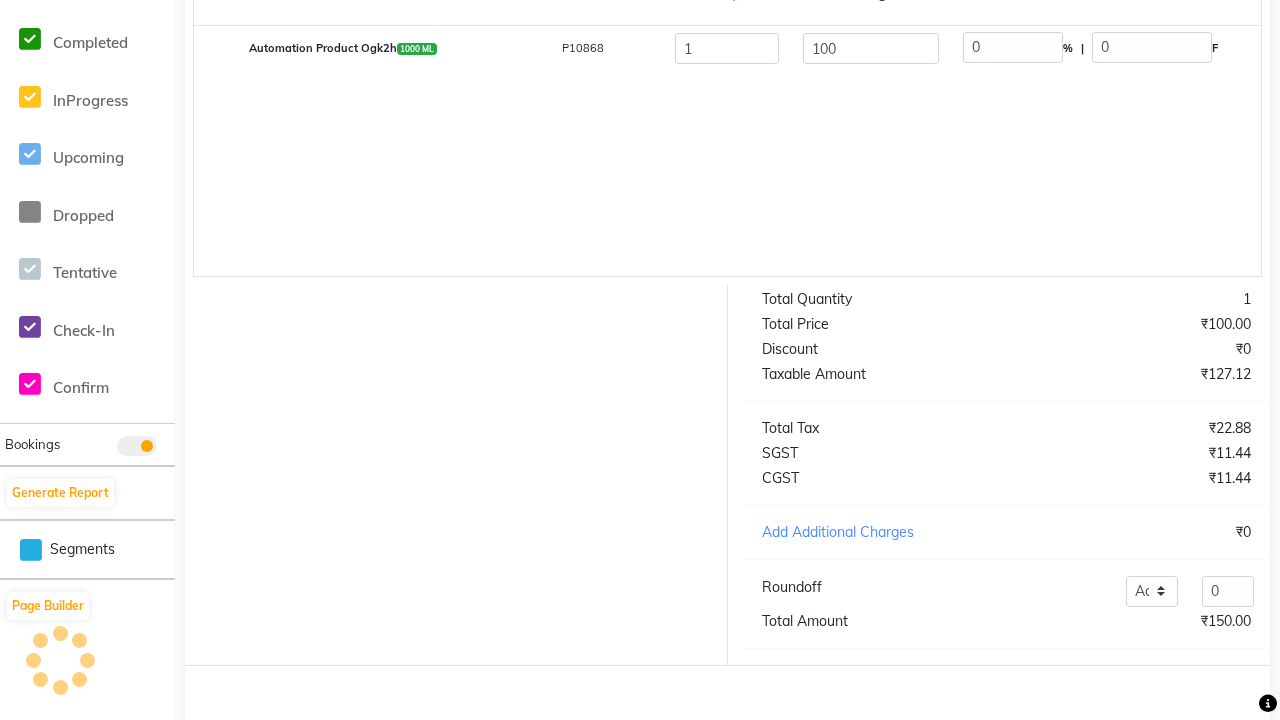 scroll, scrollTop: 505, scrollLeft: 0, axis: vertical 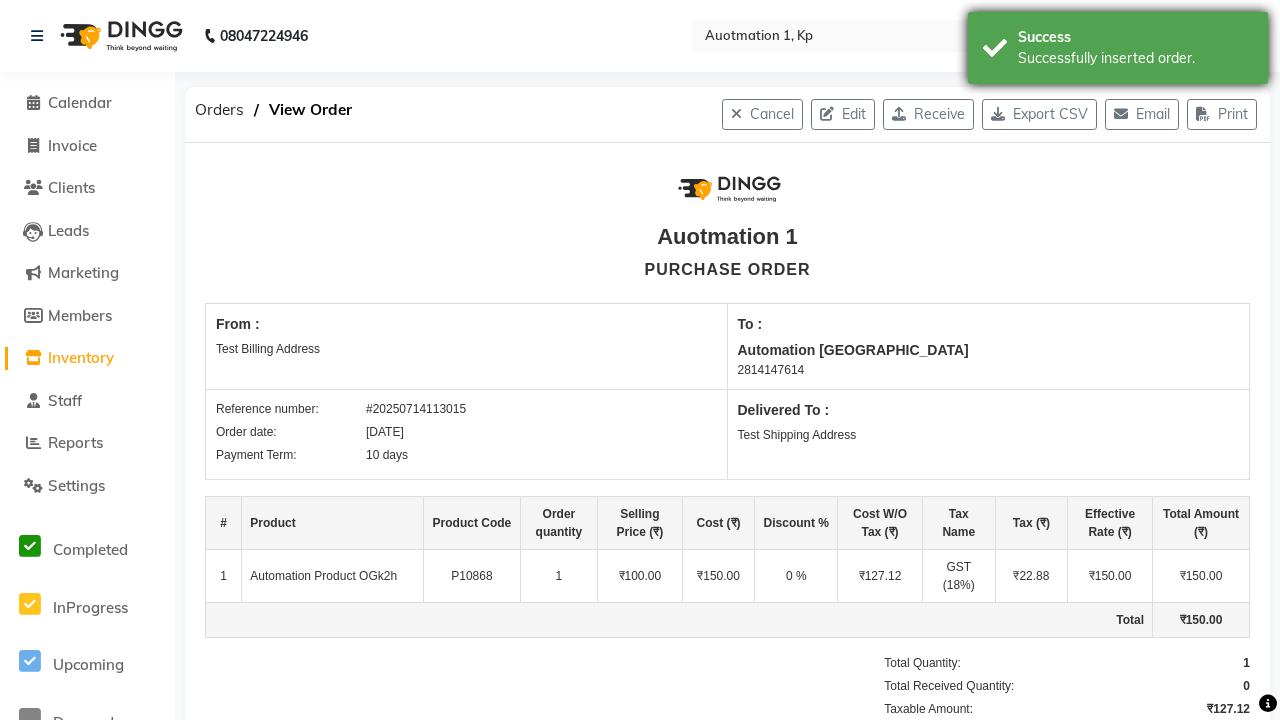 click on "Successfully inserted order." at bounding box center (1135, 58) 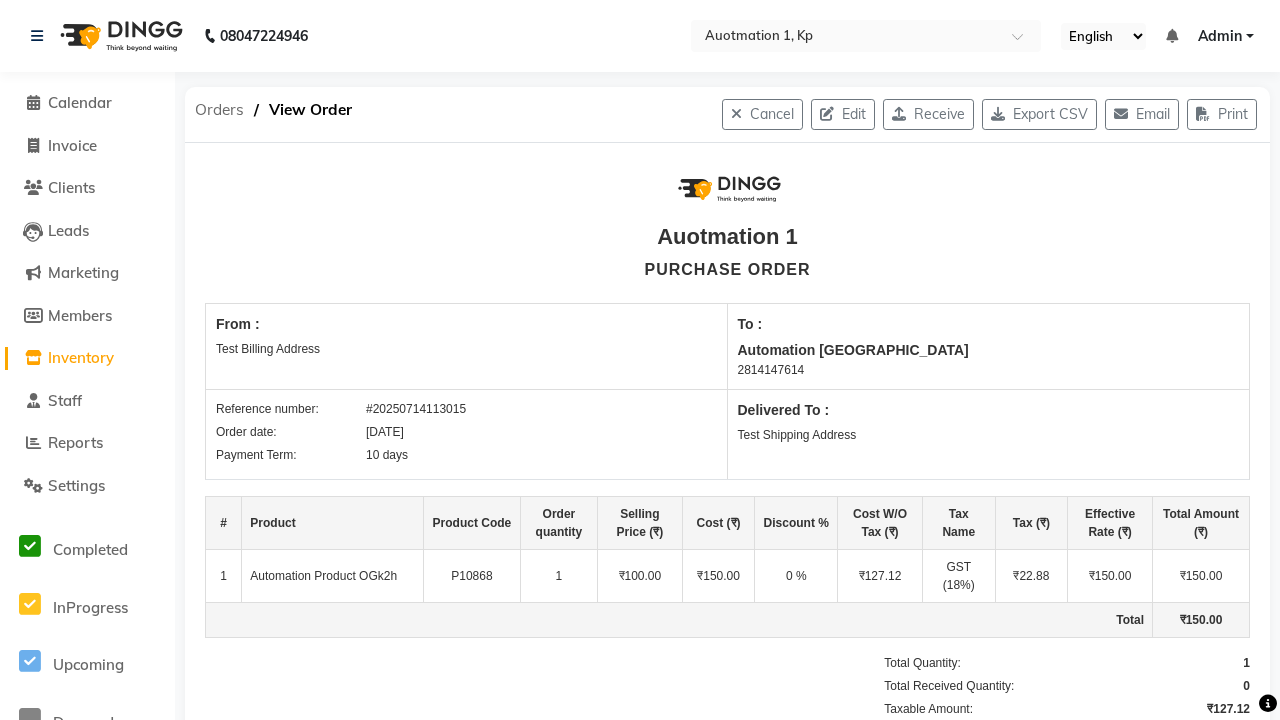 click on "Orders" 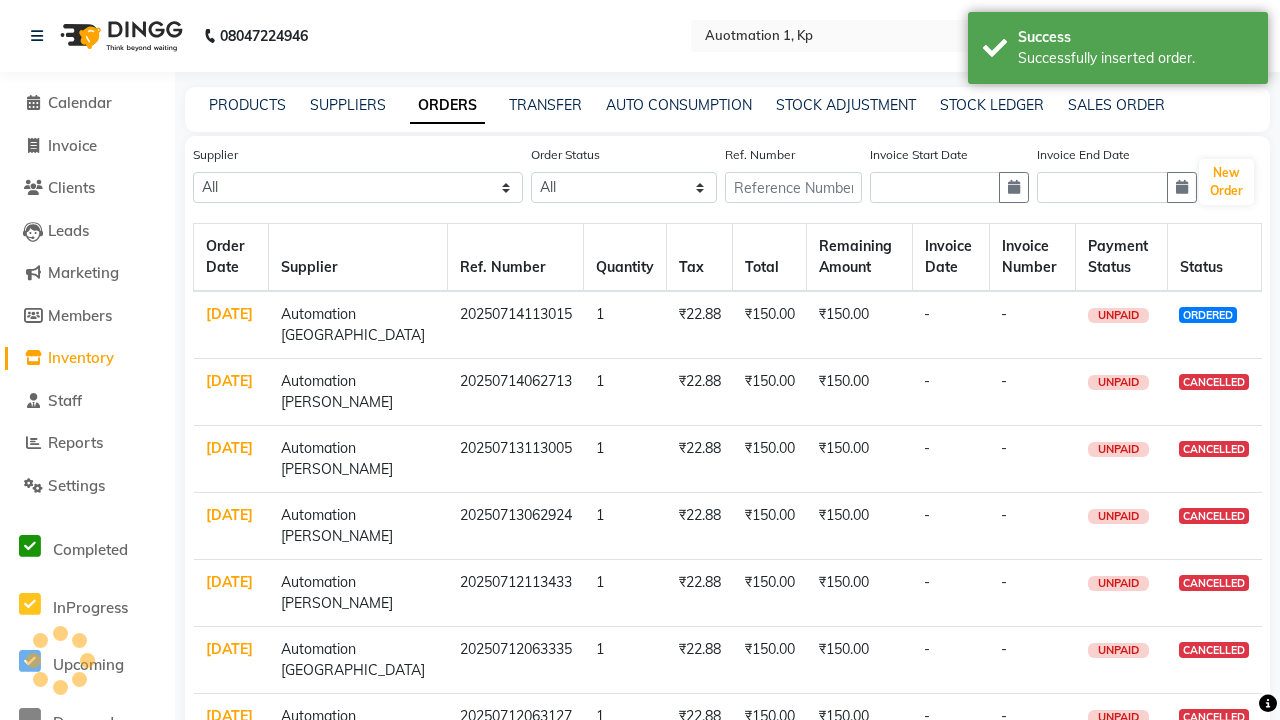 select on "1544" 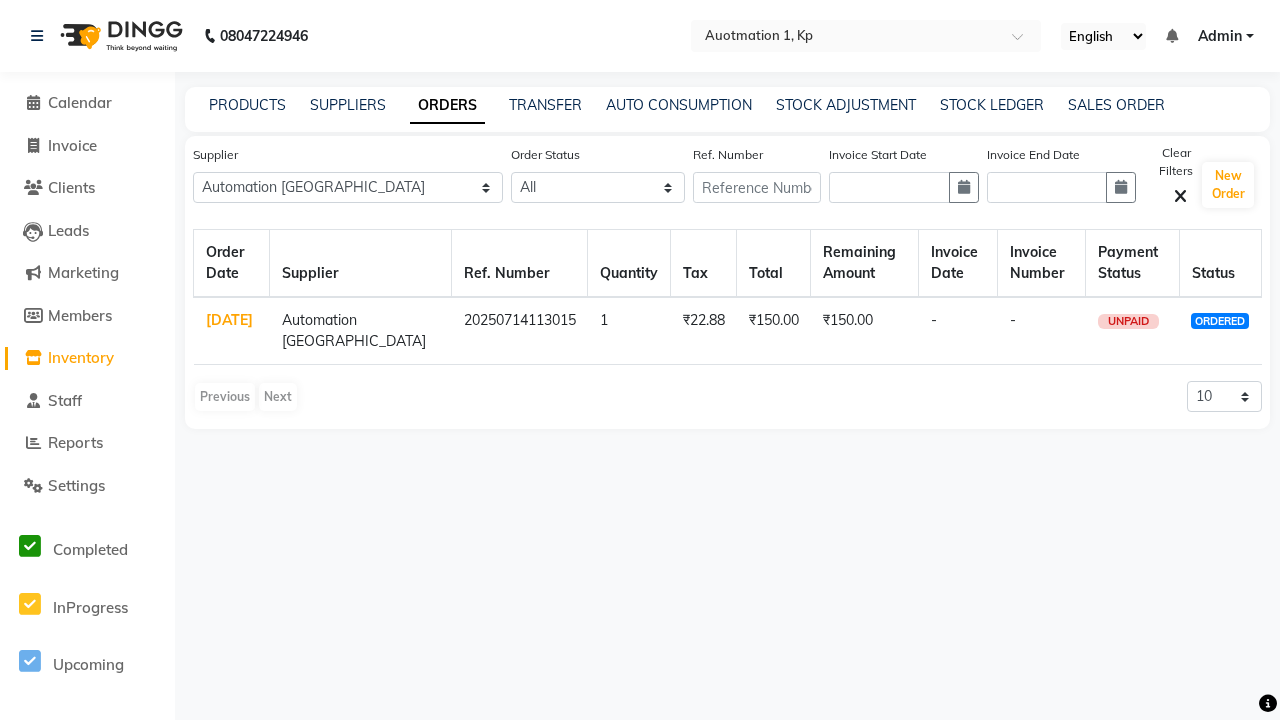 click on "ORDERS" 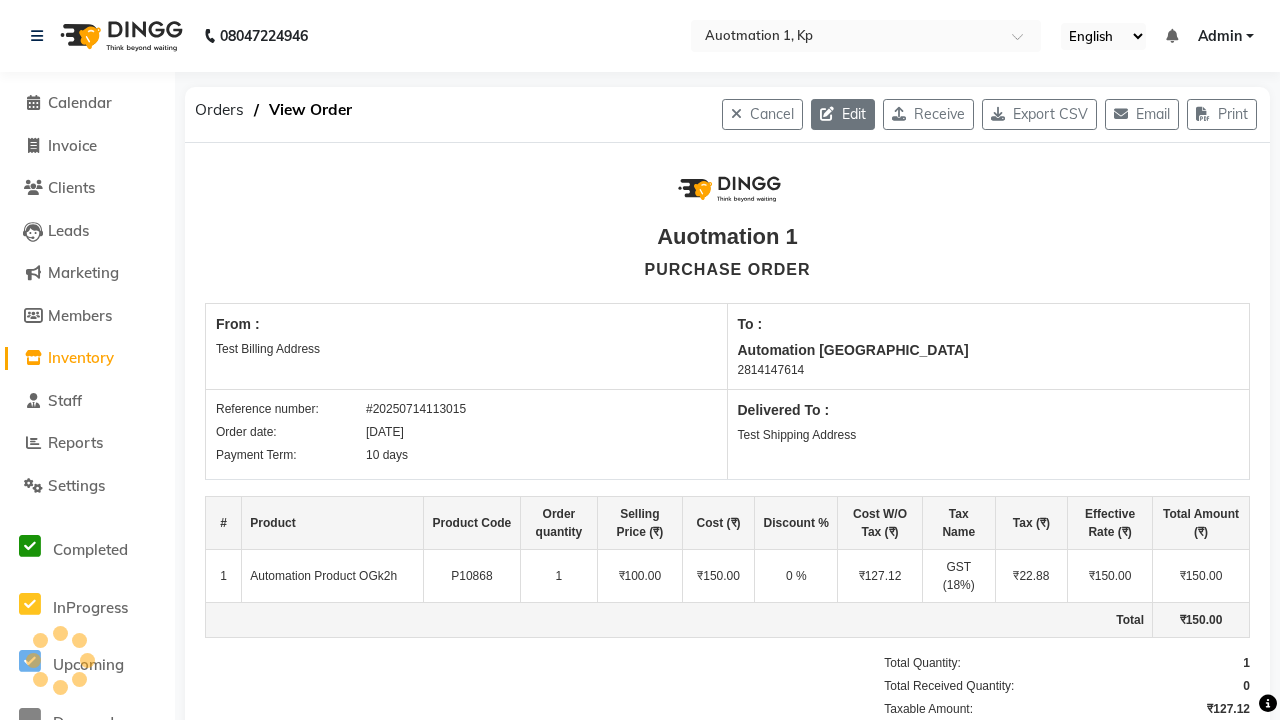 click 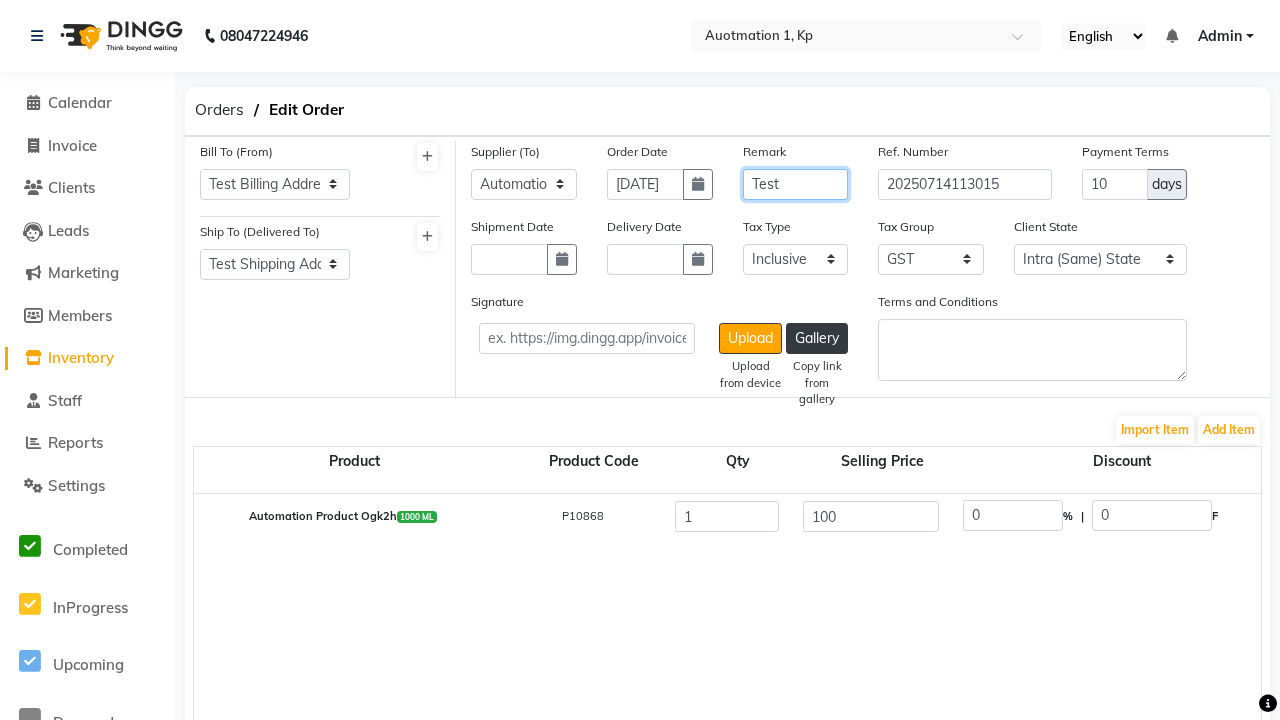 type on "Test" 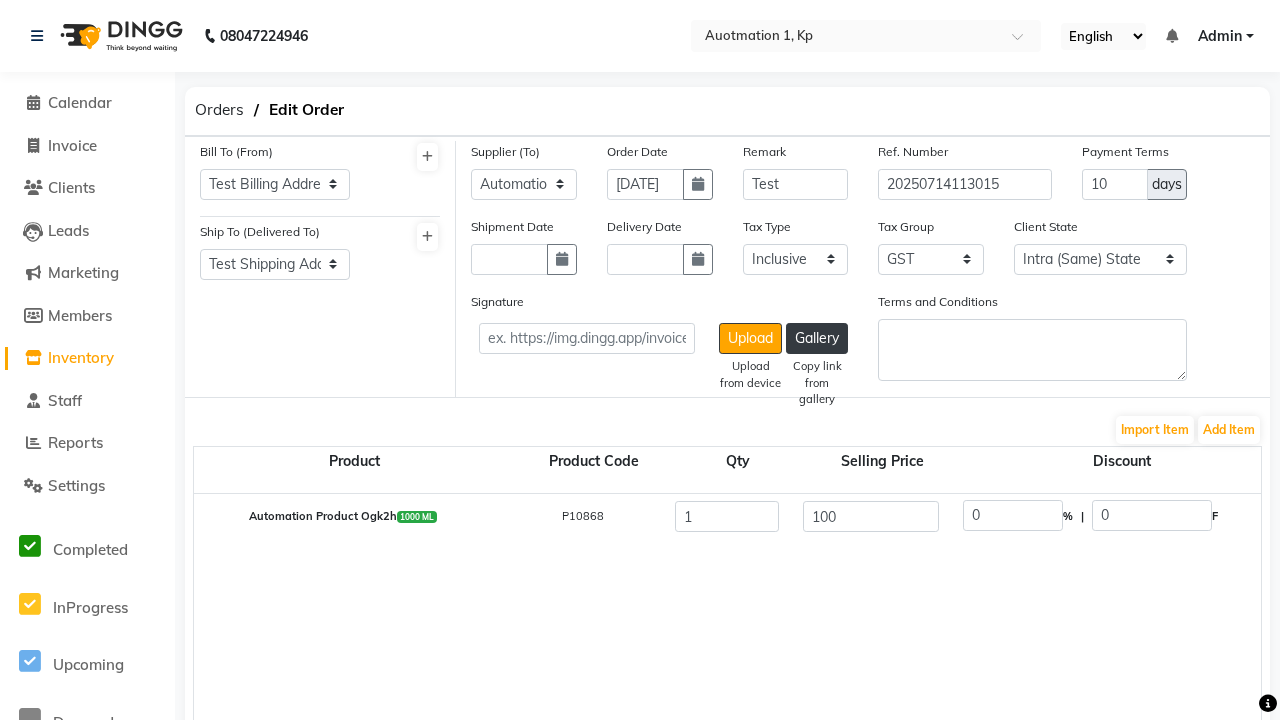 click on "Update" 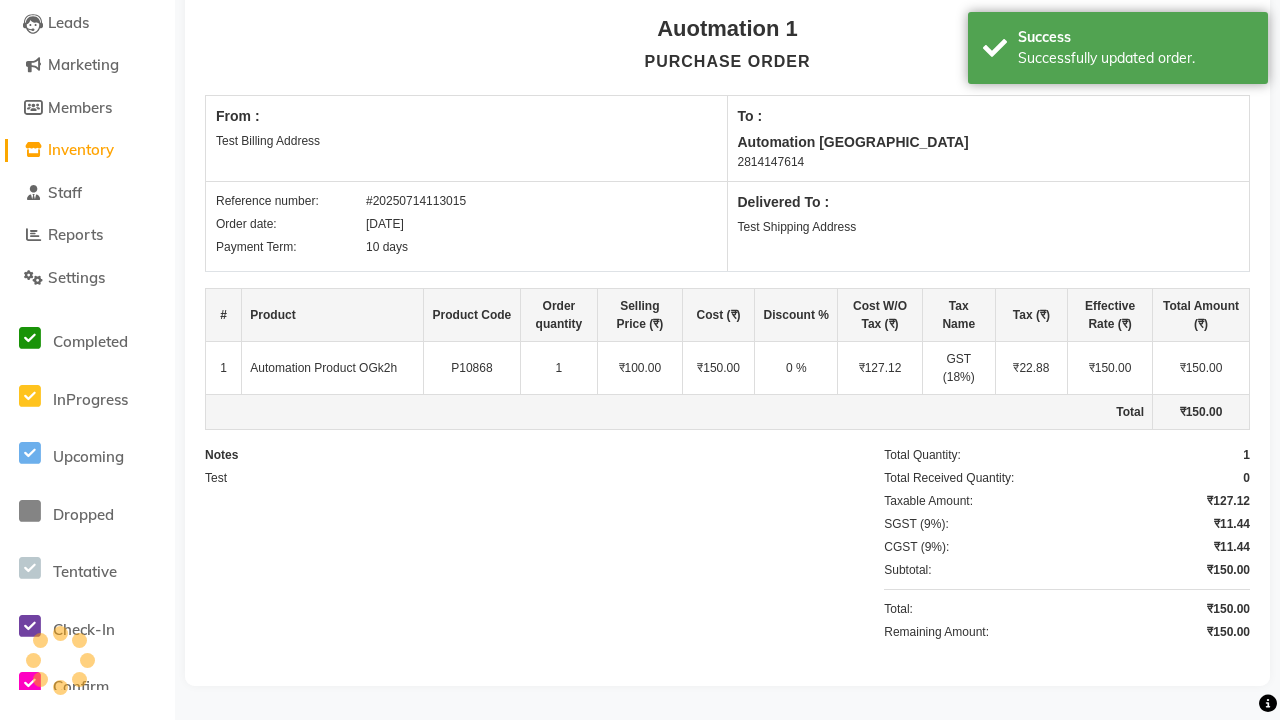 scroll, scrollTop: 0, scrollLeft: 0, axis: both 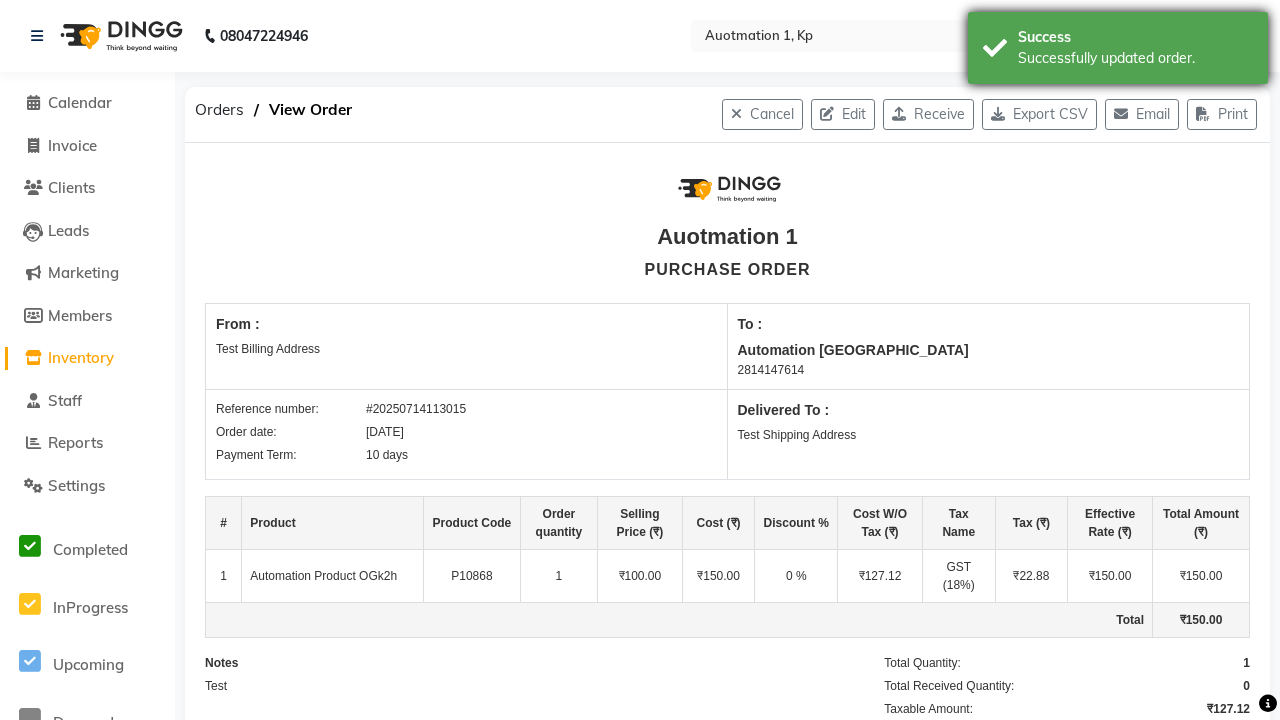 click on "Successfully updated order." at bounding box center (1135, 58) 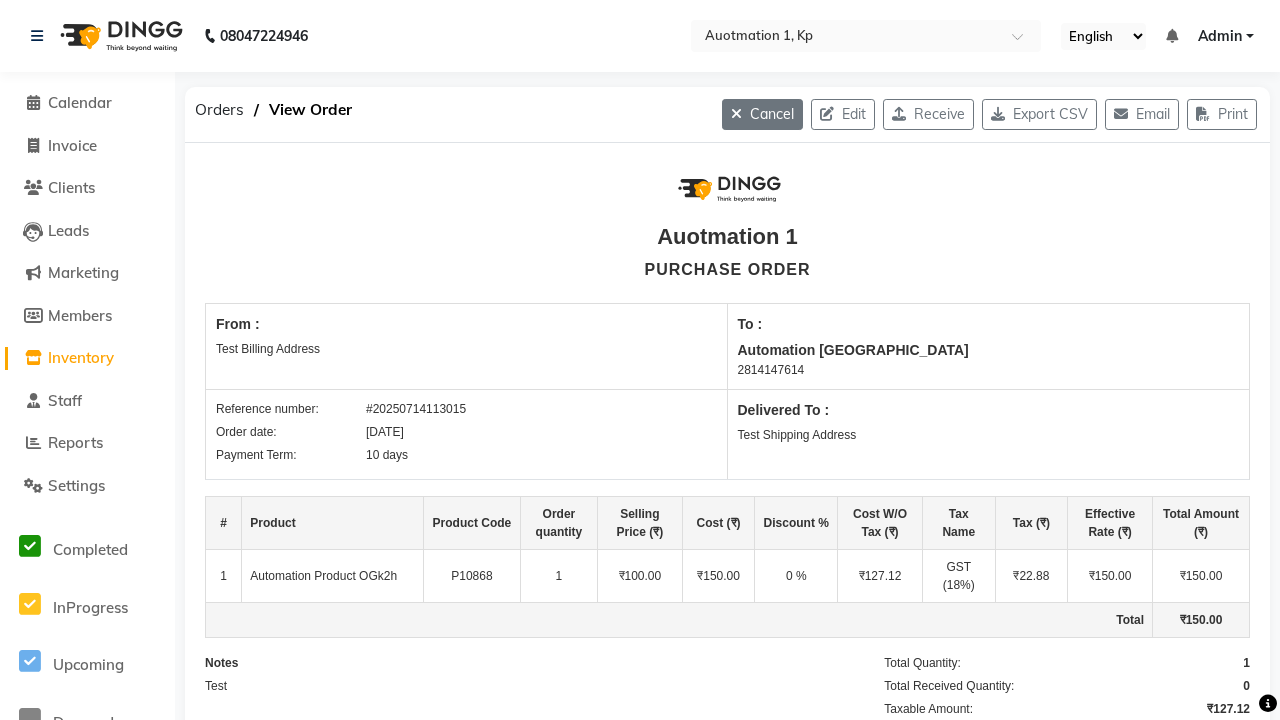 click on "Cancel" 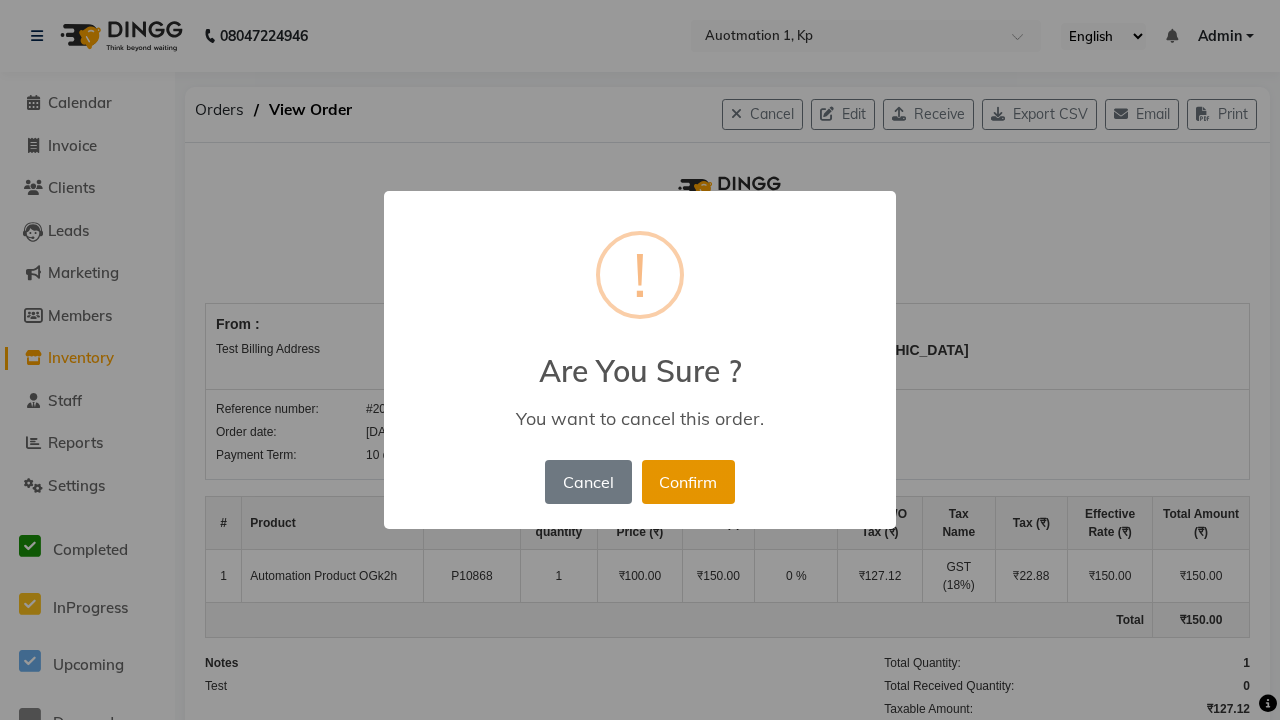 click on "Confirm" at bounding box center [688, 482] 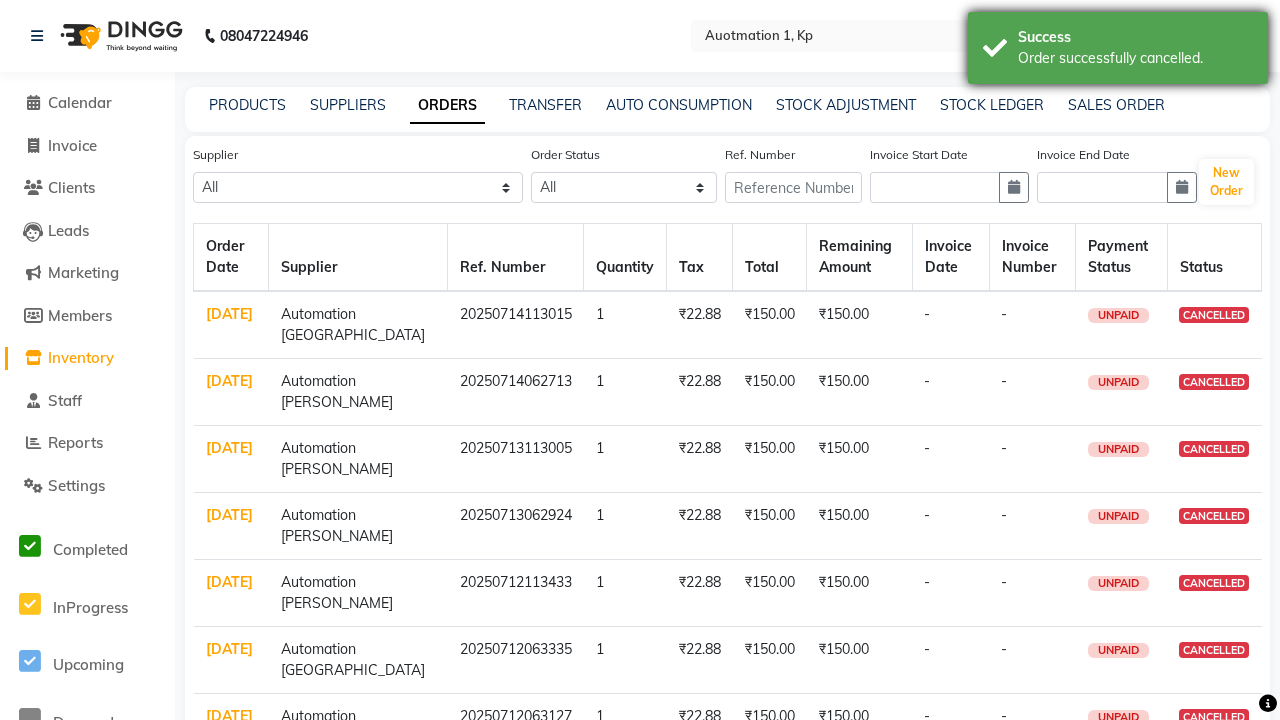 click on "Order successfully cancelled." at bounding box center [1135, 58] 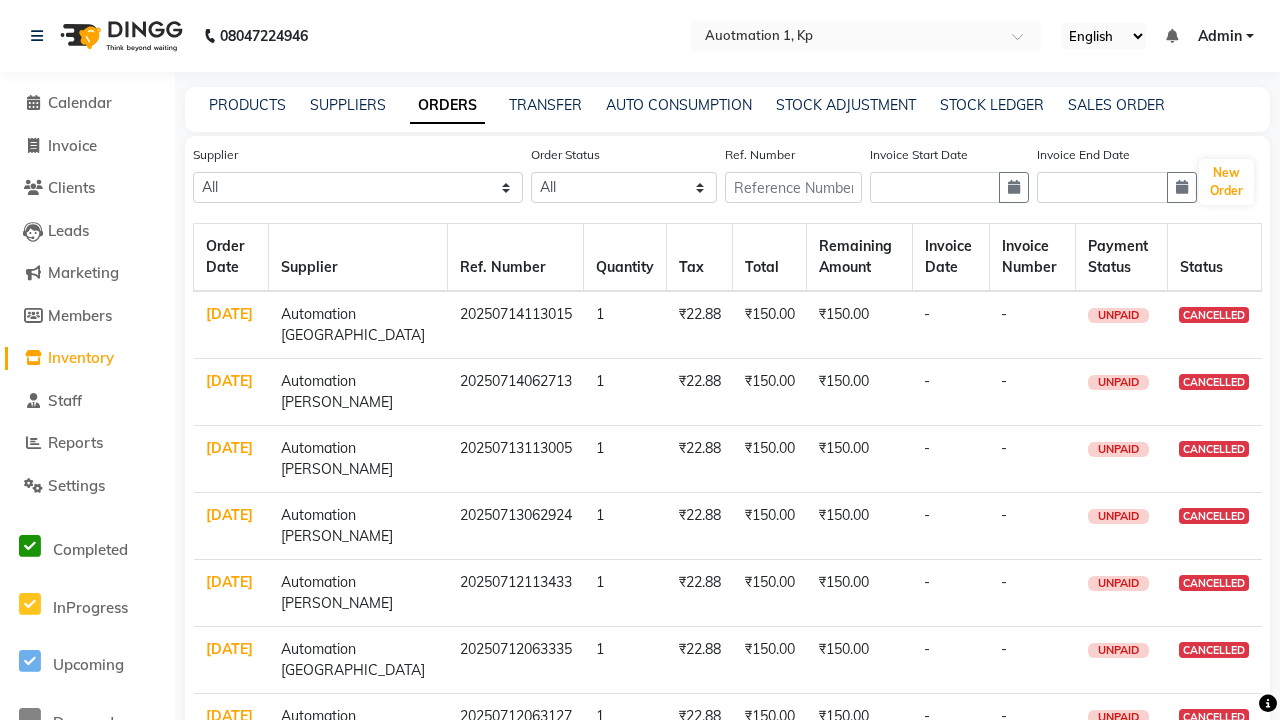 select on "1544" 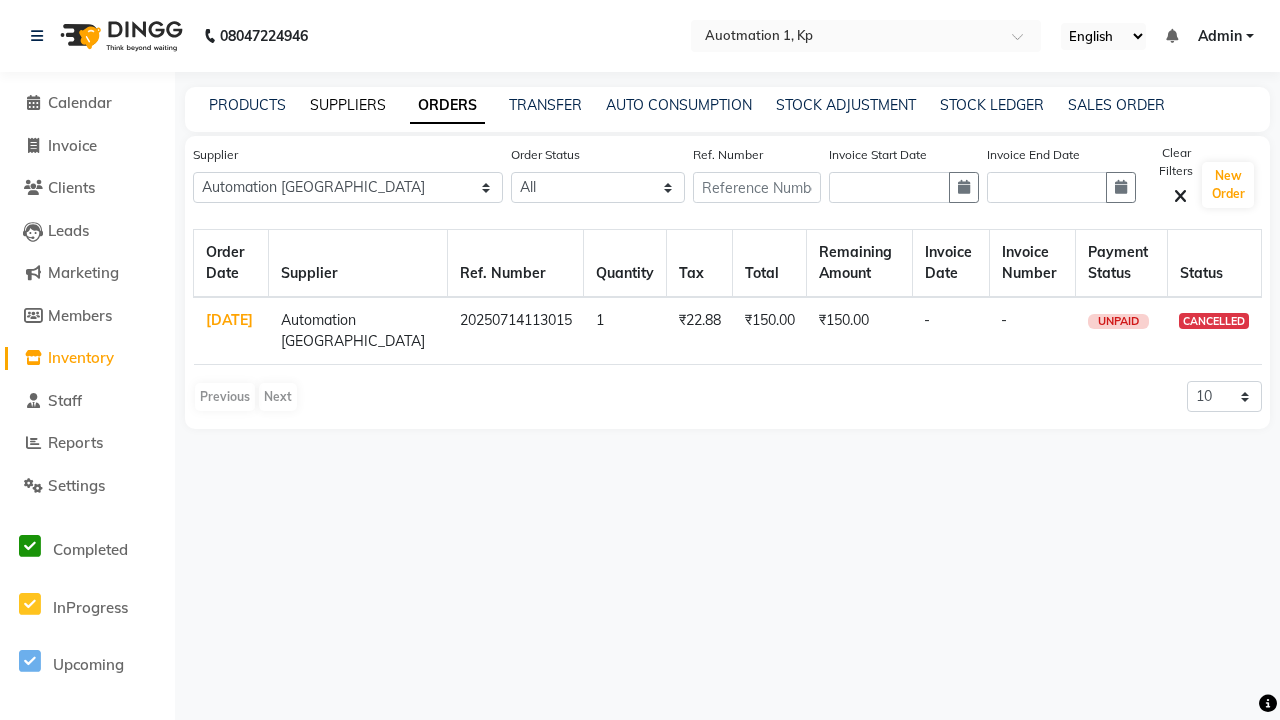 click on "SUPPLIERS" 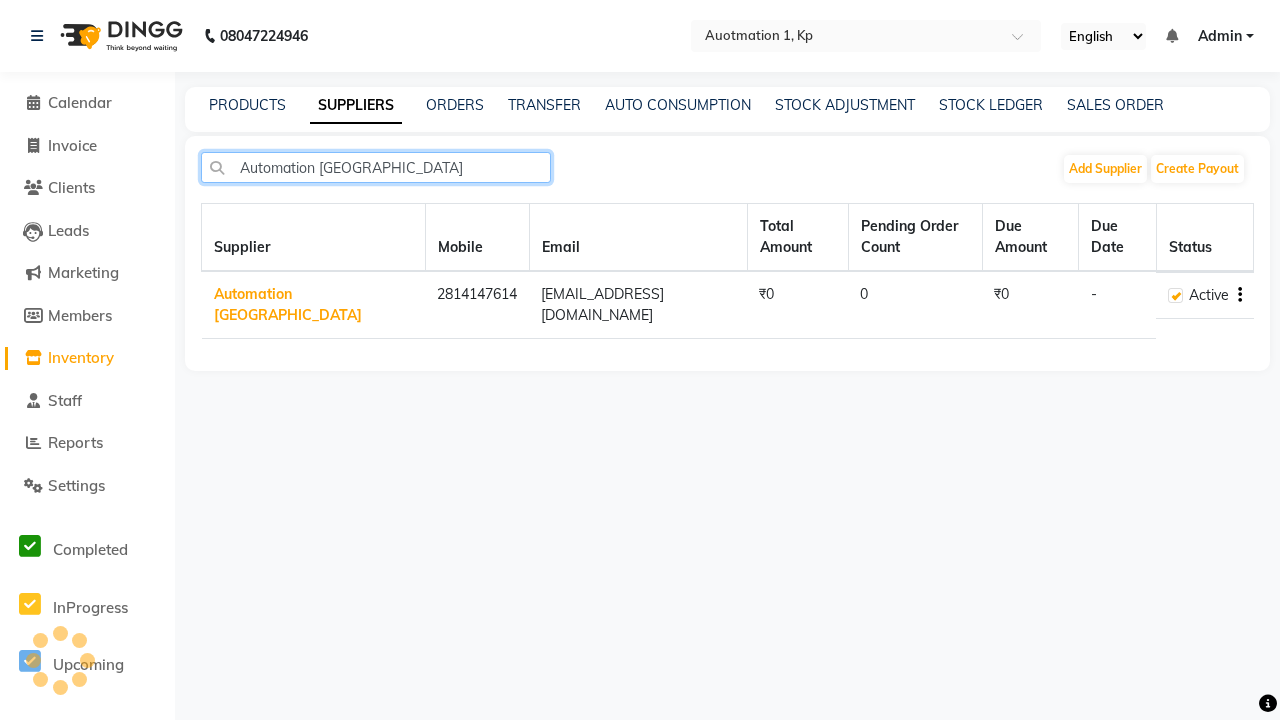 type on "Automation [GEOGRAPHIC_DATA]" 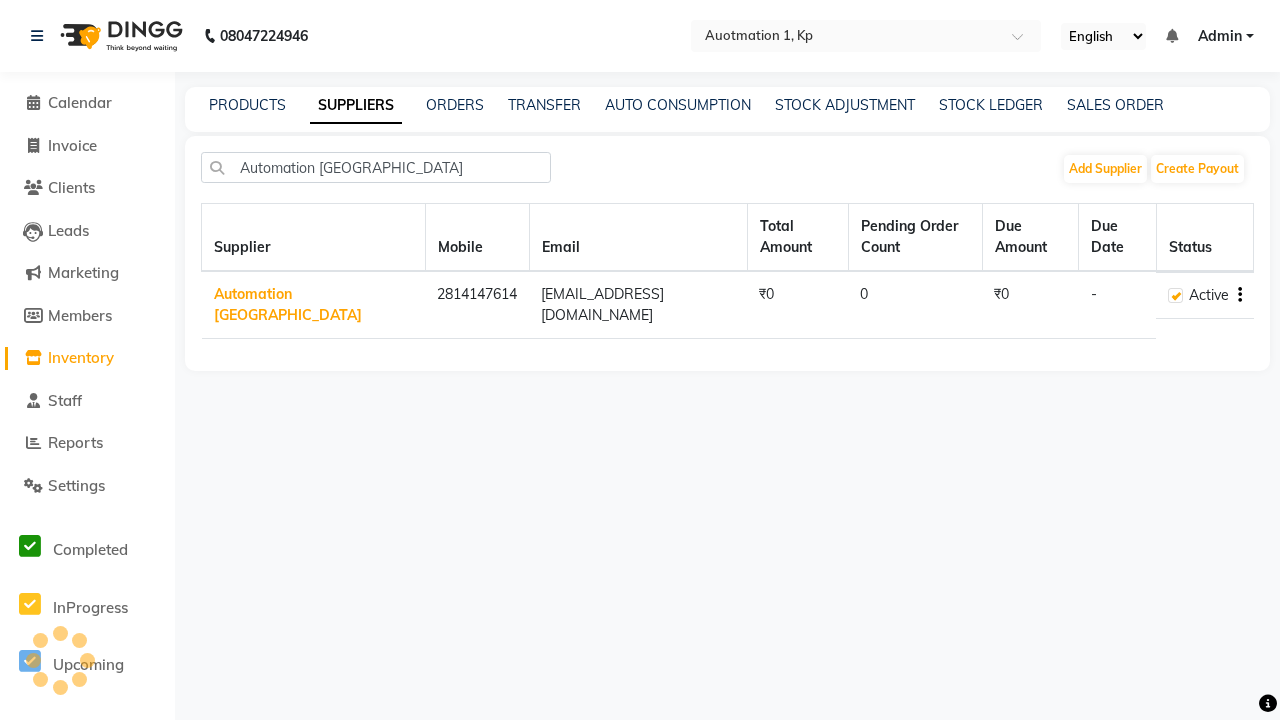 click 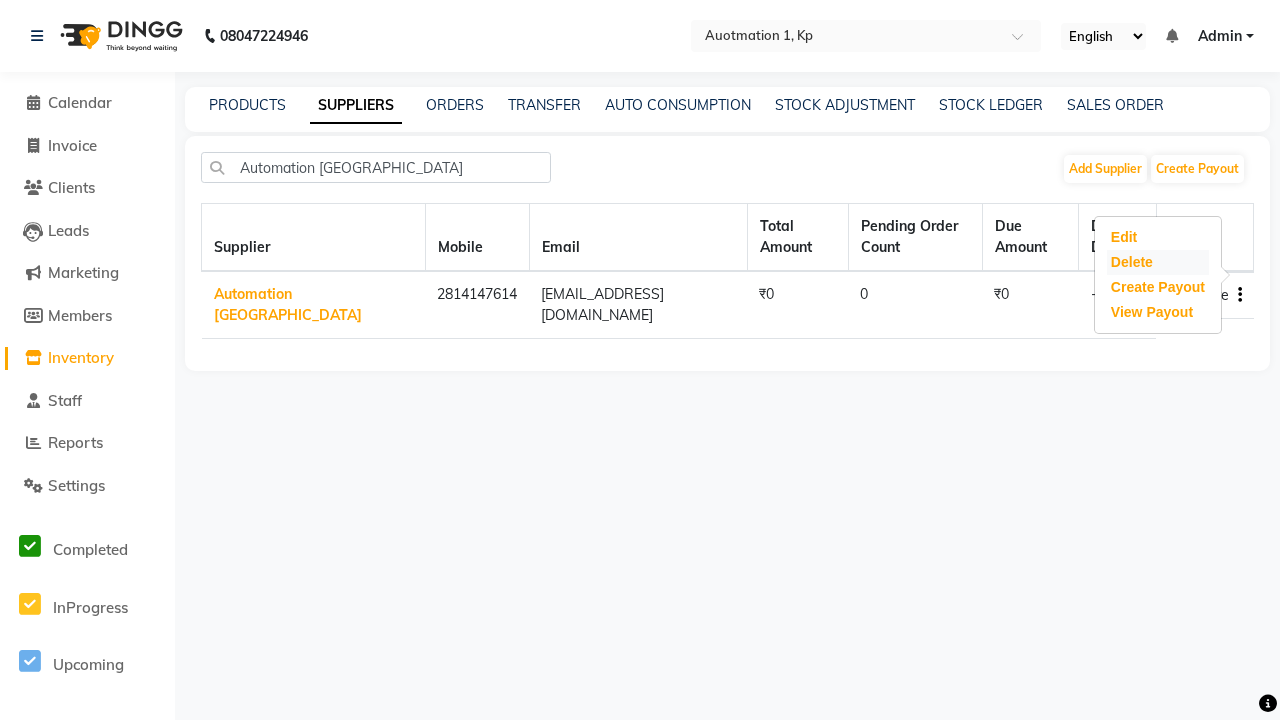click on "Delete" at bounding box center [1158, 262] 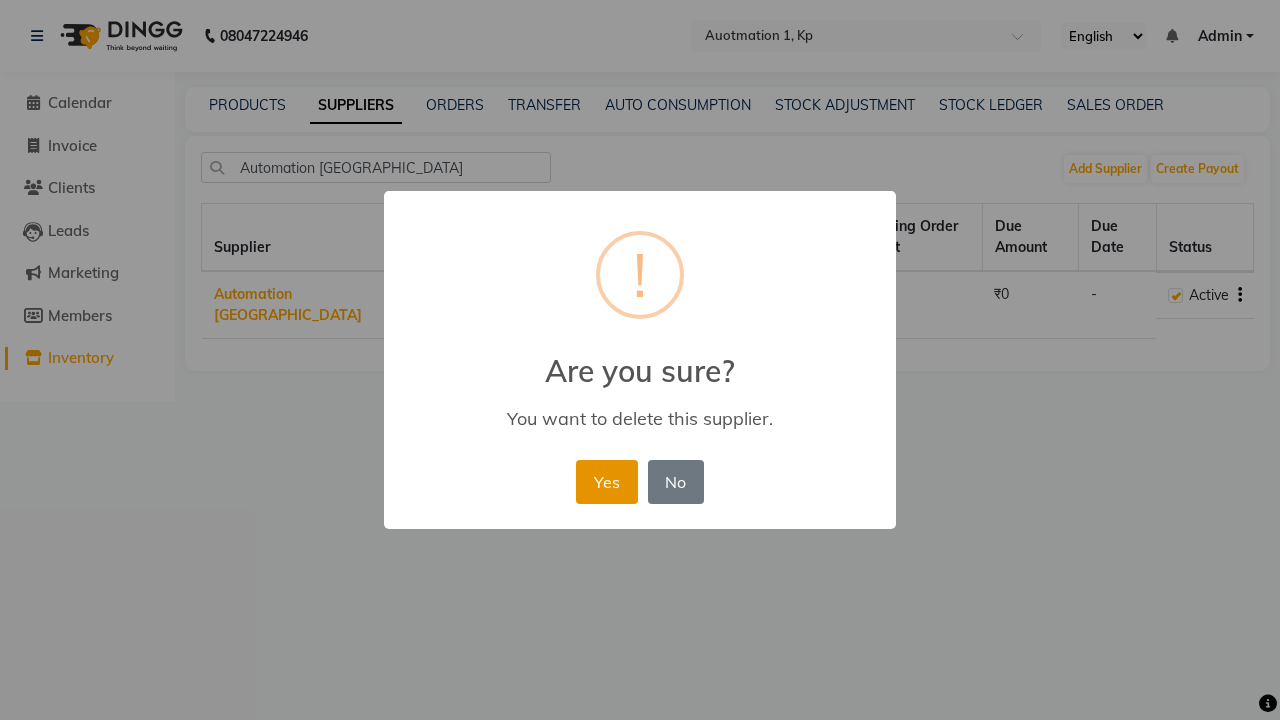 click on "Yes" at bounding box center [606, 482] 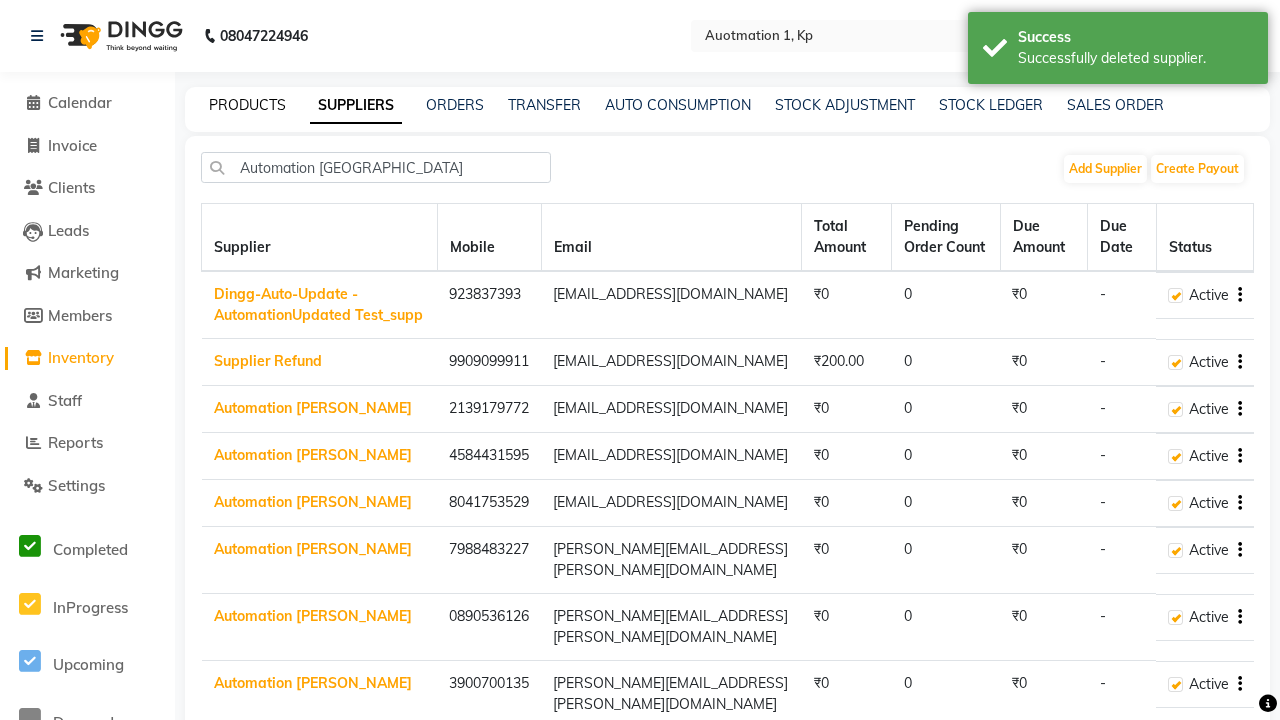 click on "Successfully deleted supplier." at bounding box center (1135, 58) 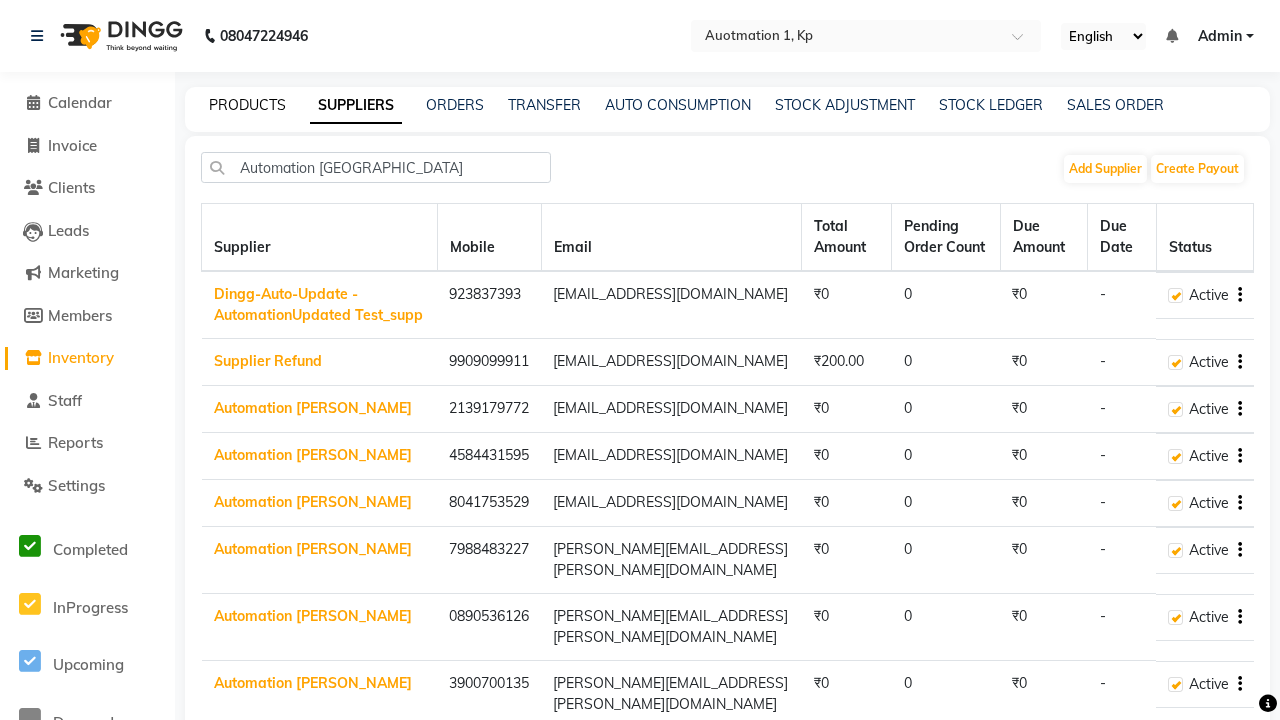 click on "PRODUCTS" 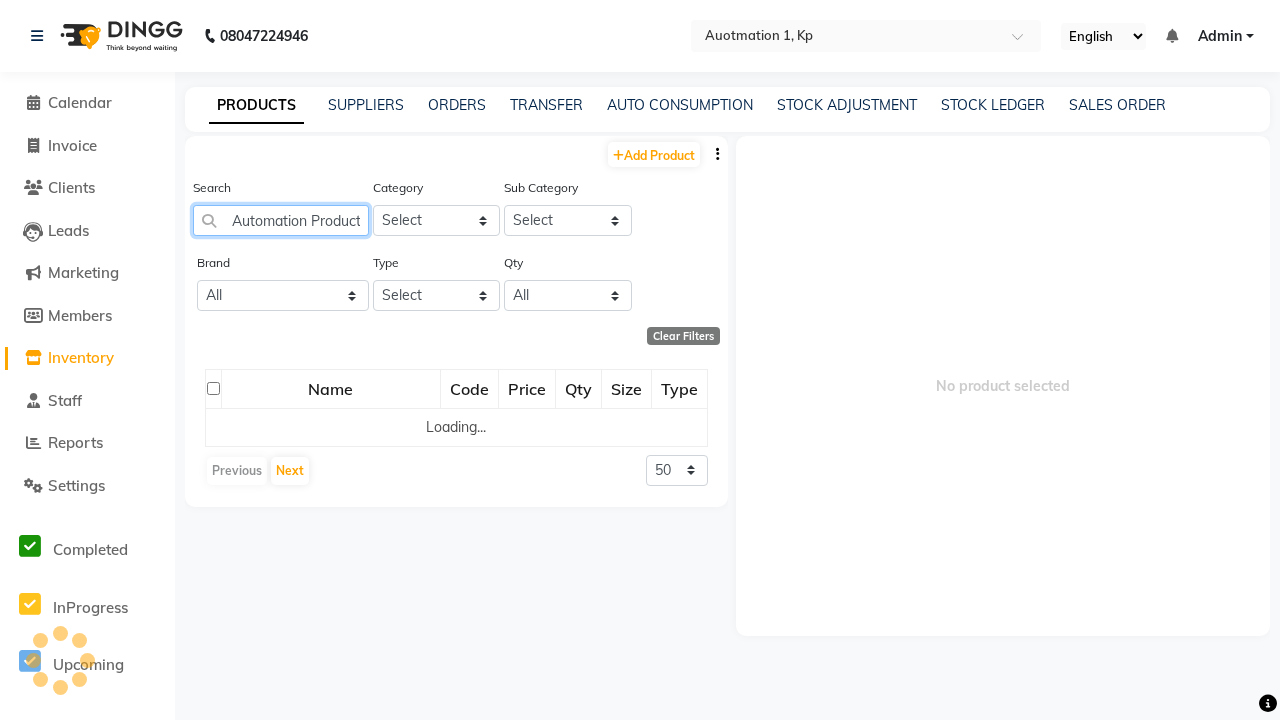 type on "Automation Product OGk2h" 